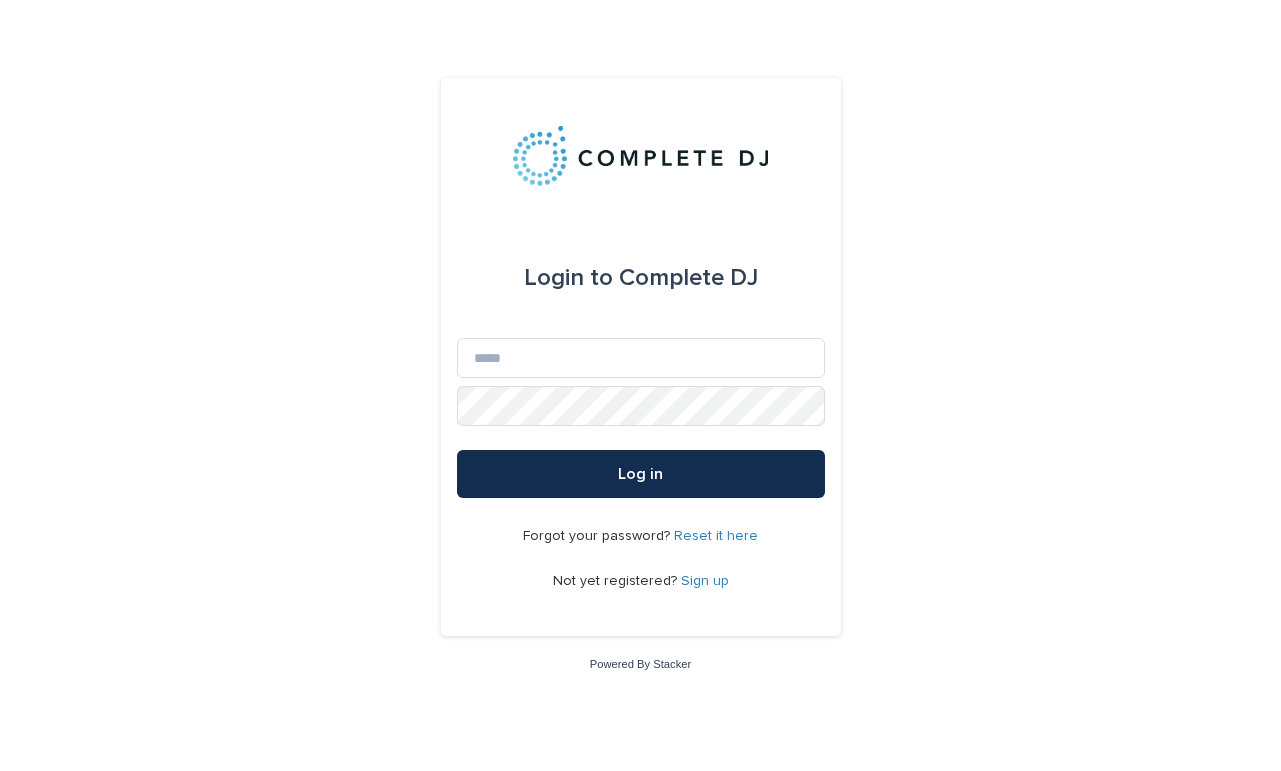 scroll, scrollTop: 0, scrollLeft: 0, axis: both 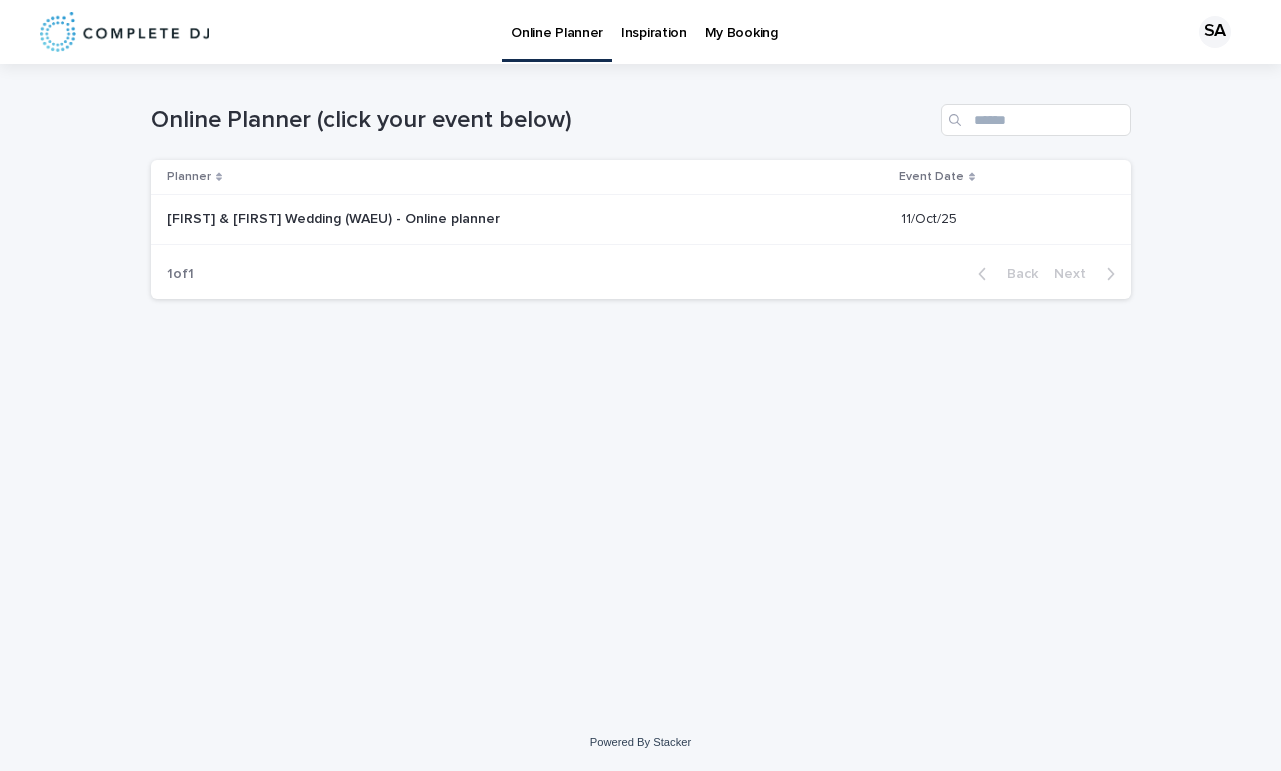 click on "[FIRST] & [FIRST] Wedding (WAEU) - Online planner" at bounding box center [335, 217] 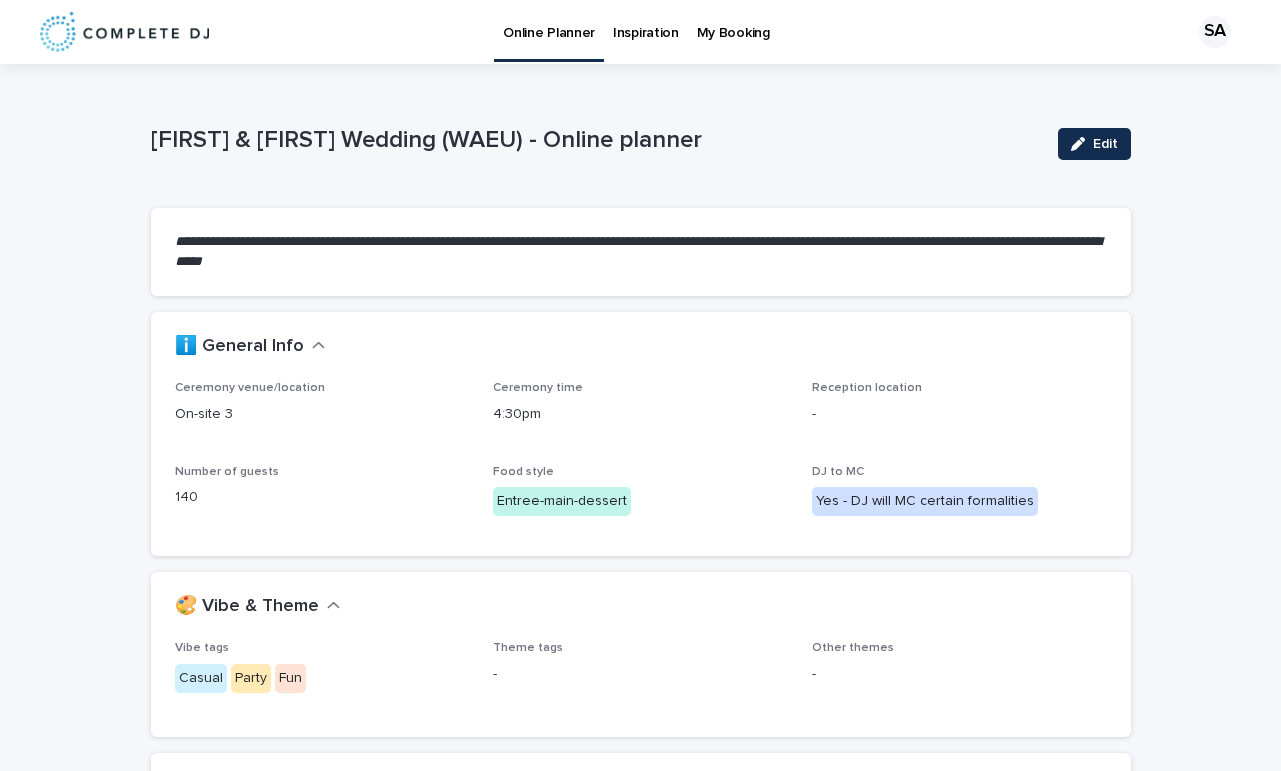 click on "**********" at bounding box center [640, 3501] 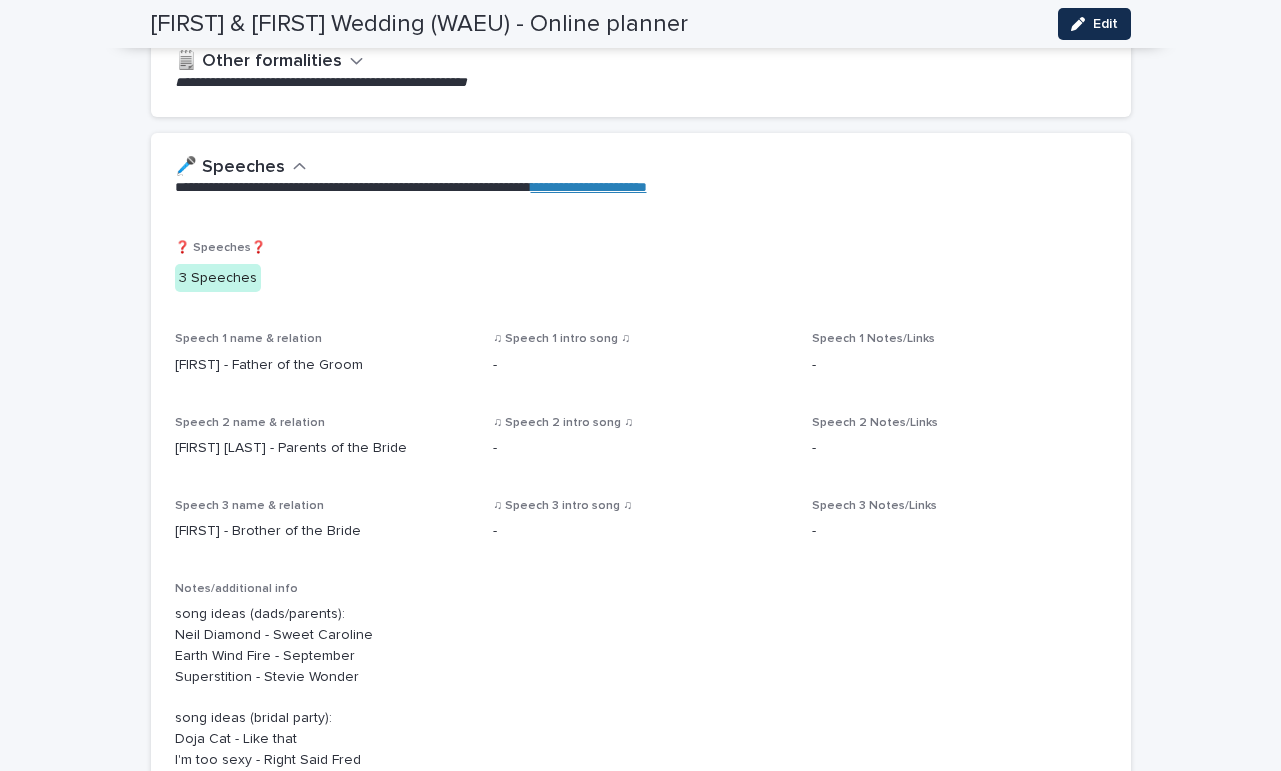 scroll, scrollTop: 1911, scrollLeft: 0, axis: vertical 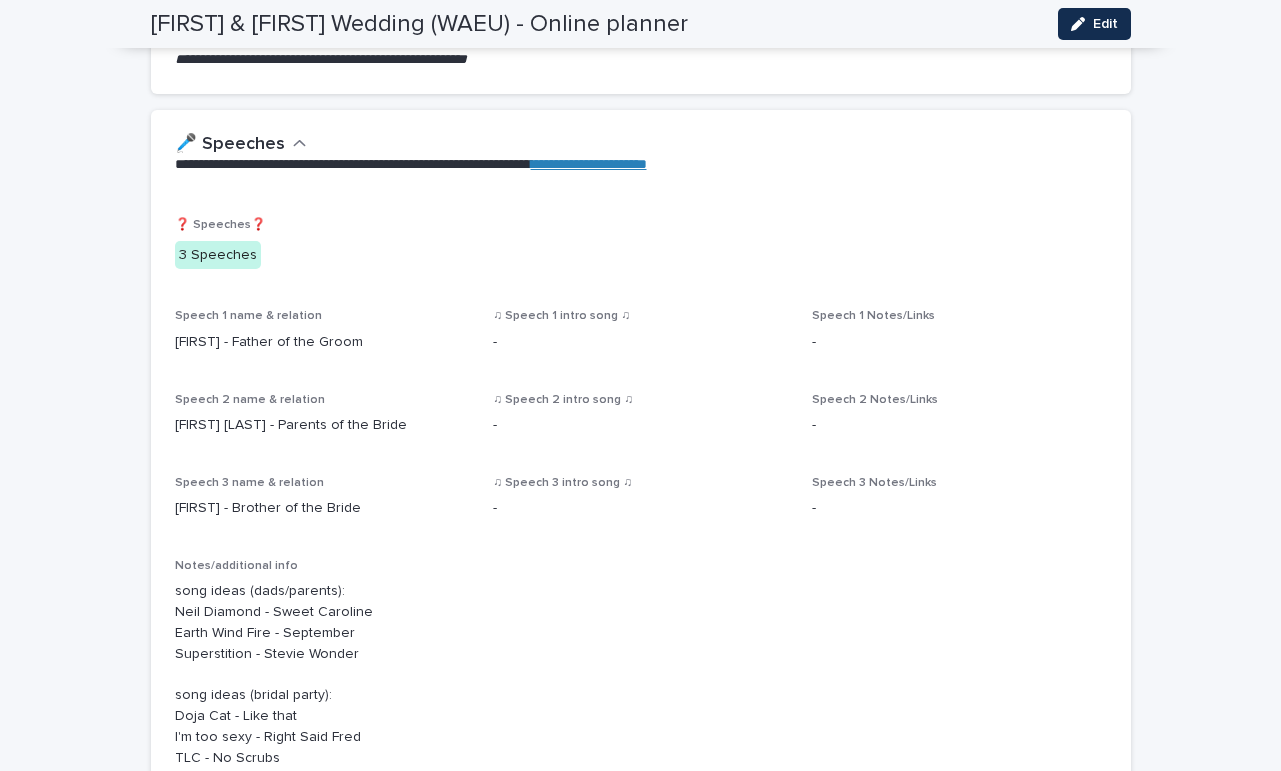 click on "[FIRST] - Brother of the Bride" at bounding box center (322, 508) 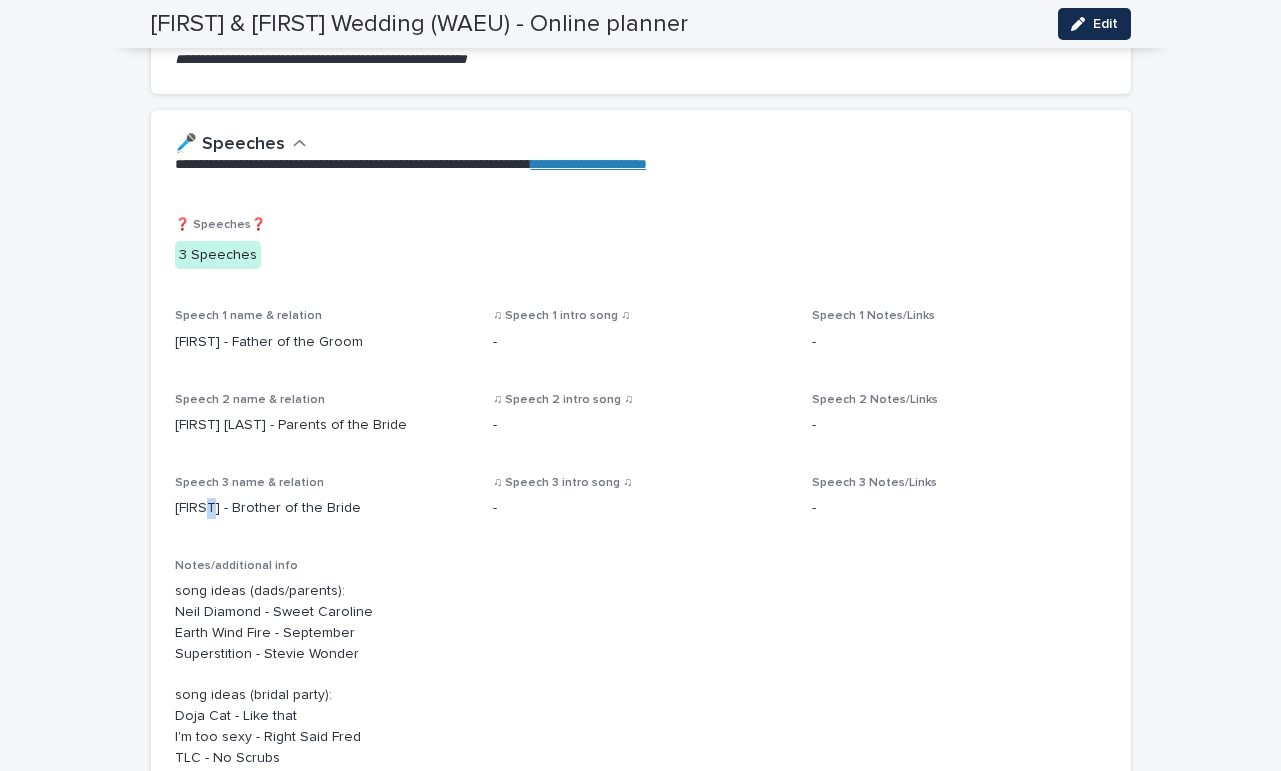 click on "[FIRST] - Brother of the Bride" at bounding box center [322, 508] 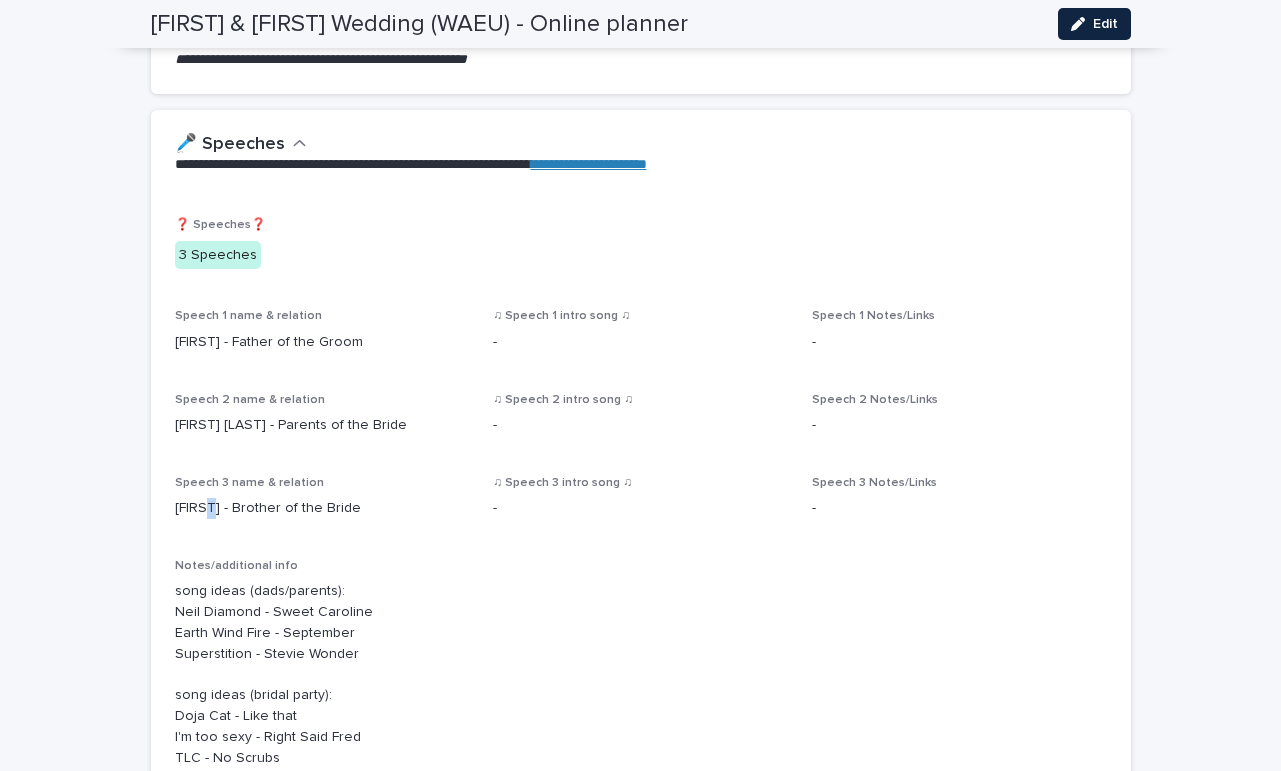 click on "Edit" at bounding box center [1094, 24] 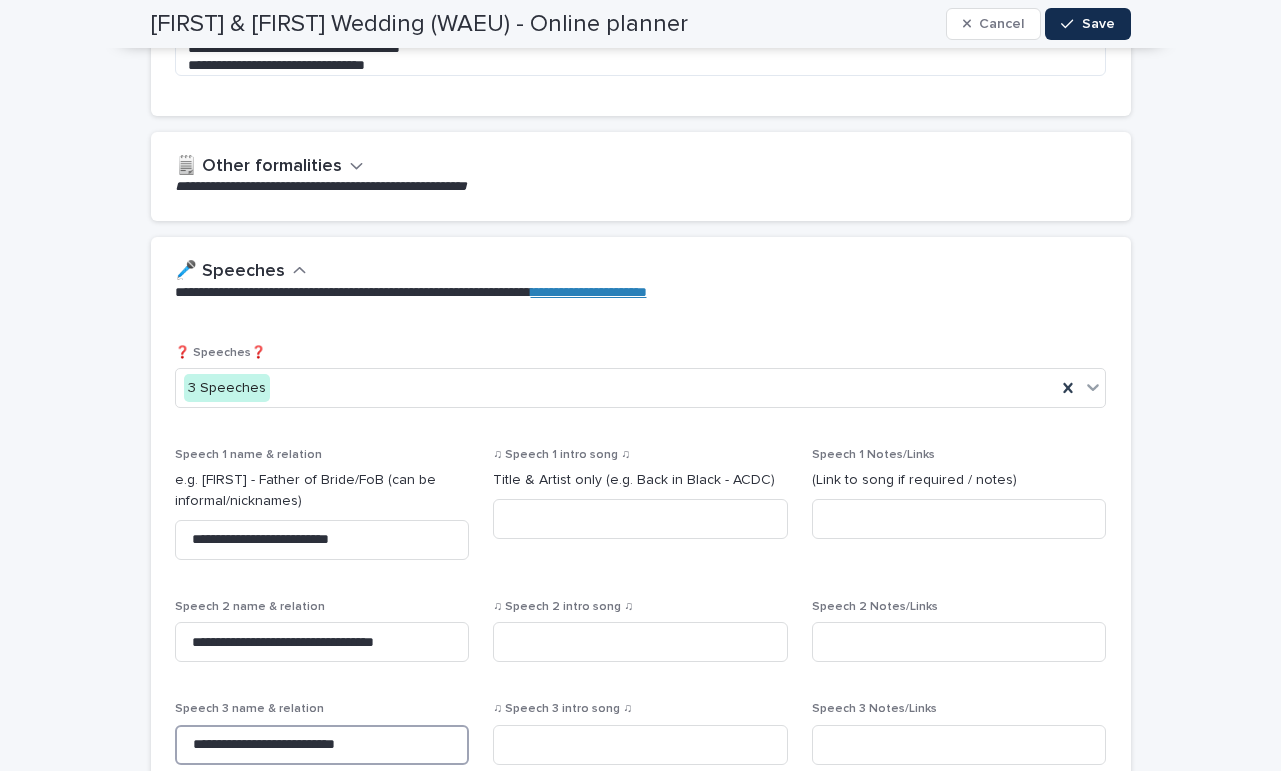 drag, startPoint x: 214, startPoint y: 701, endPoint x: 222, endPoint y: 710, distance: 12.0415945 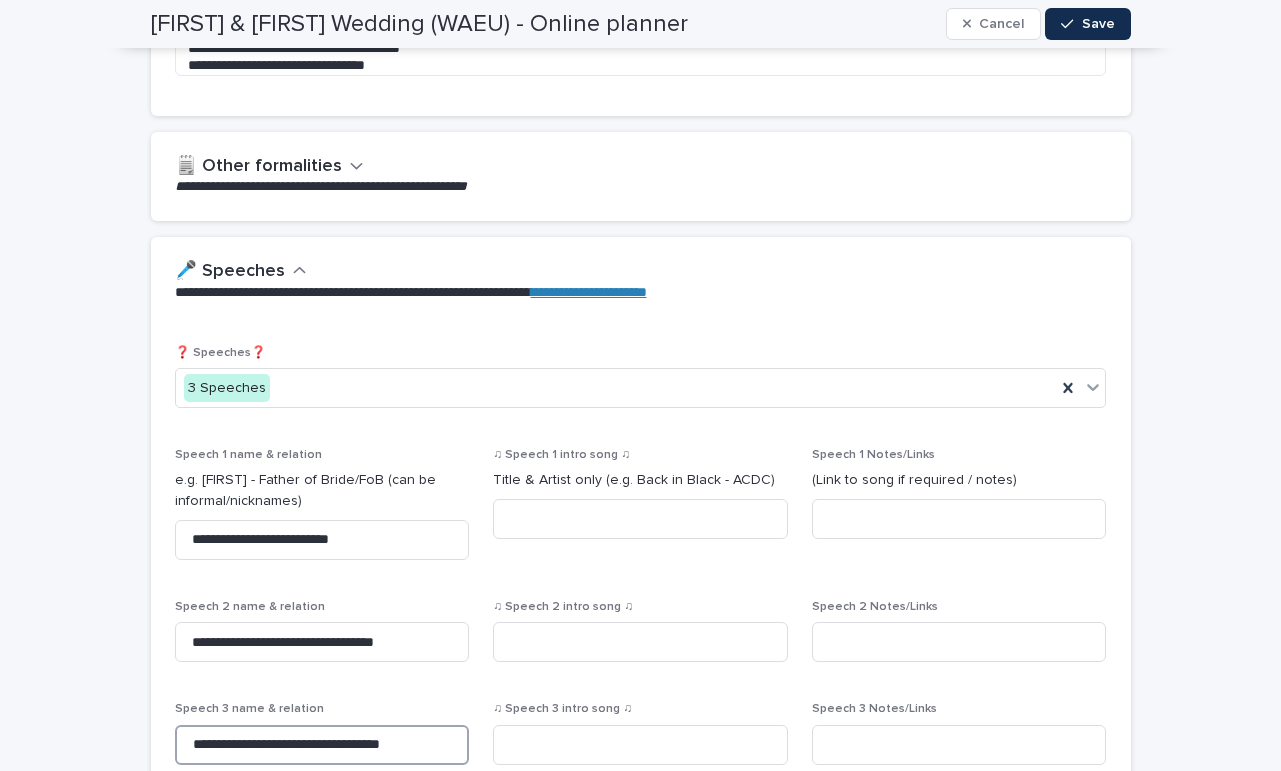 click on "**********" at bounding box center (322, 745) 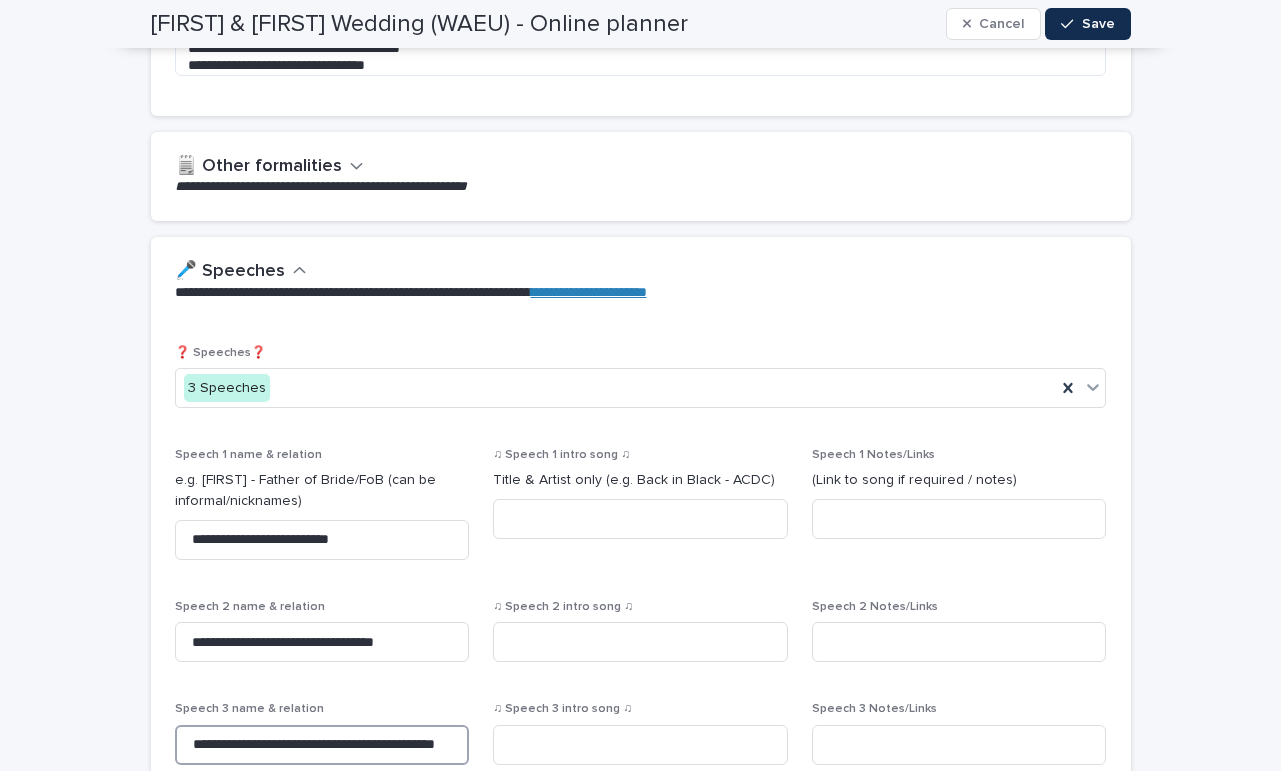 type on "**********" 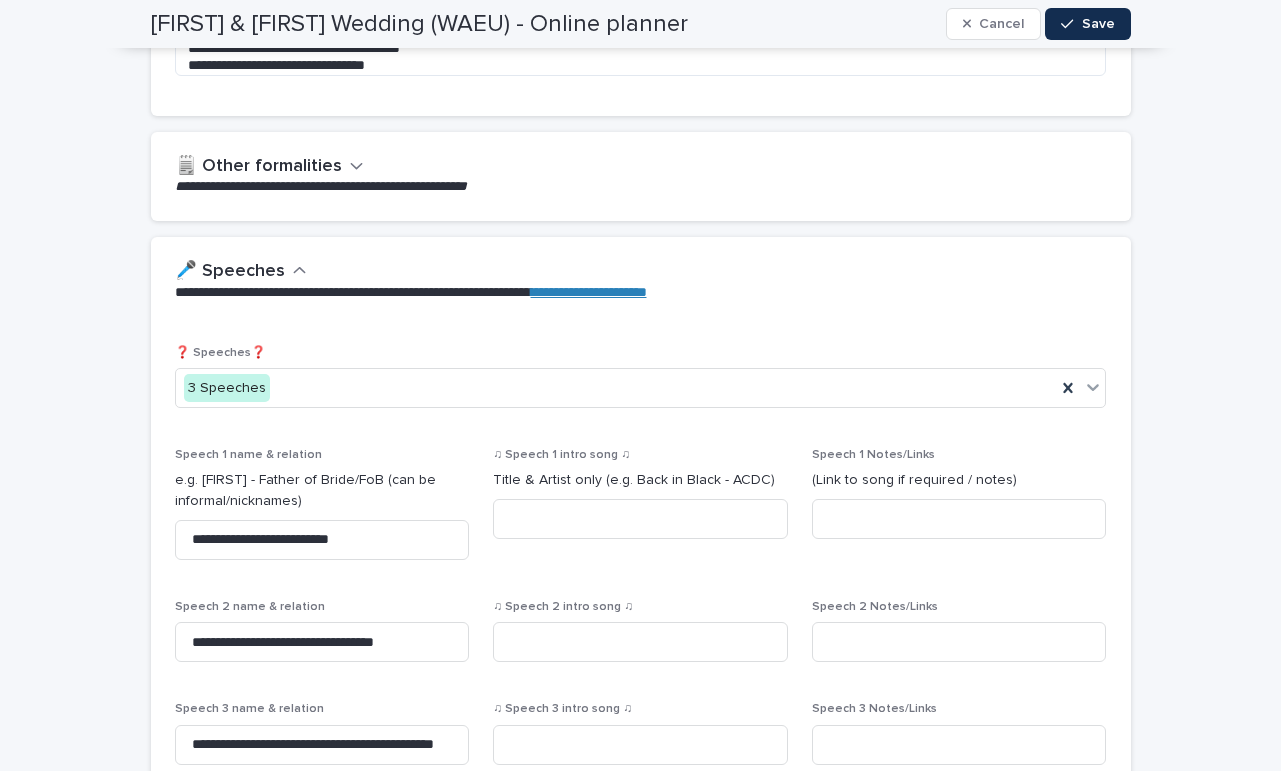 click on "**********" at bounding box center [641, 726] 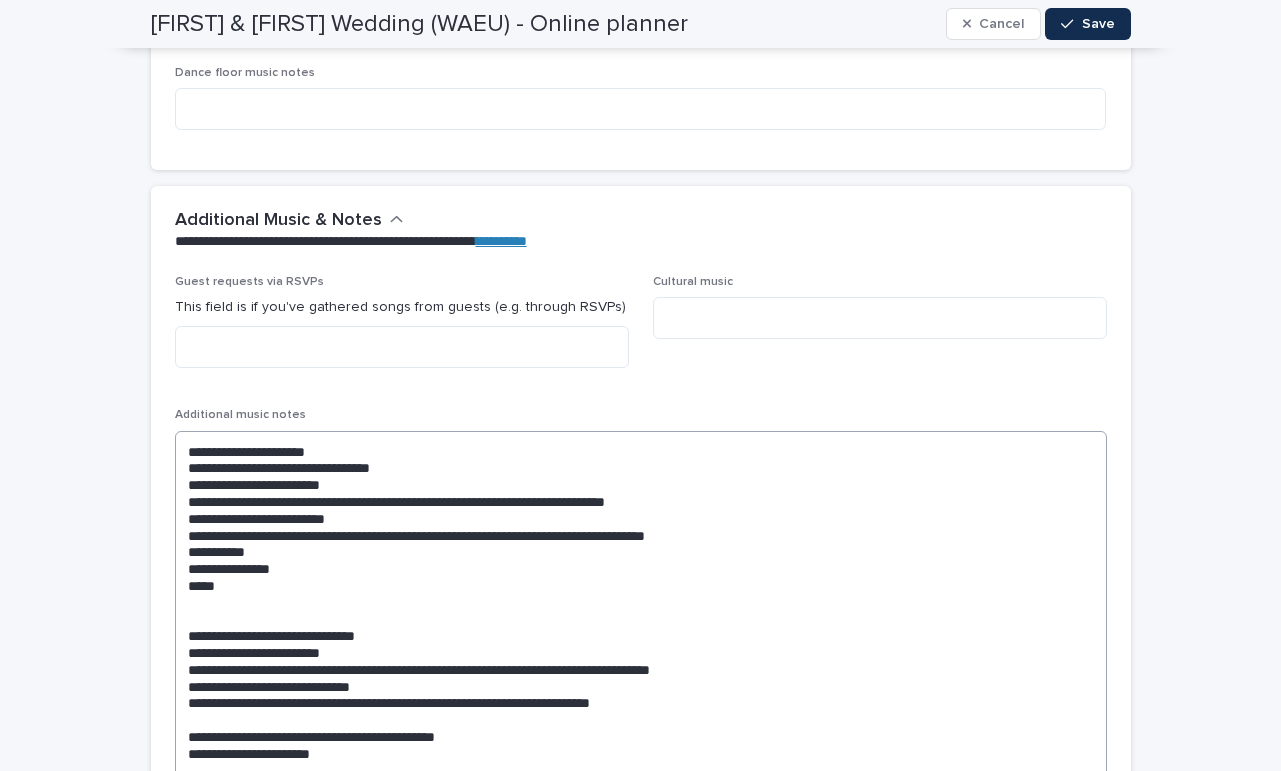 scroll, scrollTop: 6130, scrollLeft: 0, axis: vertical 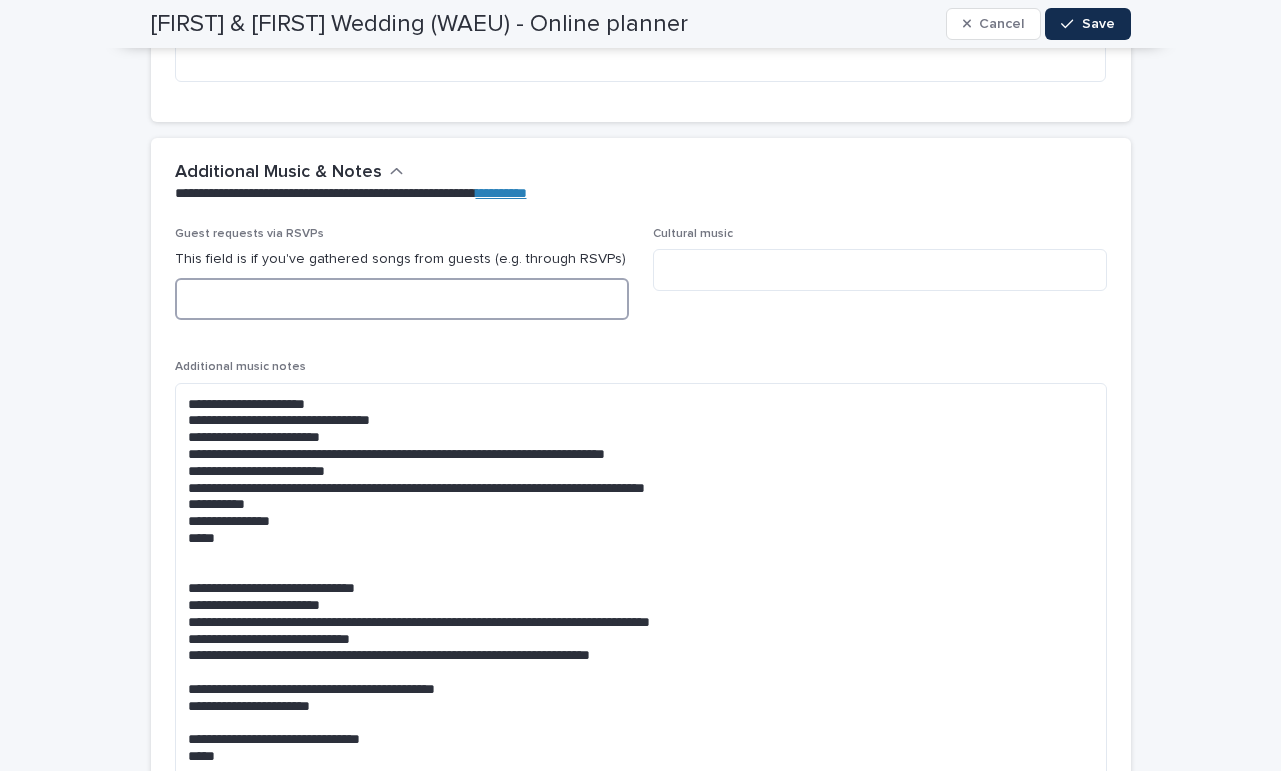 click at bounding box center [402, 299] 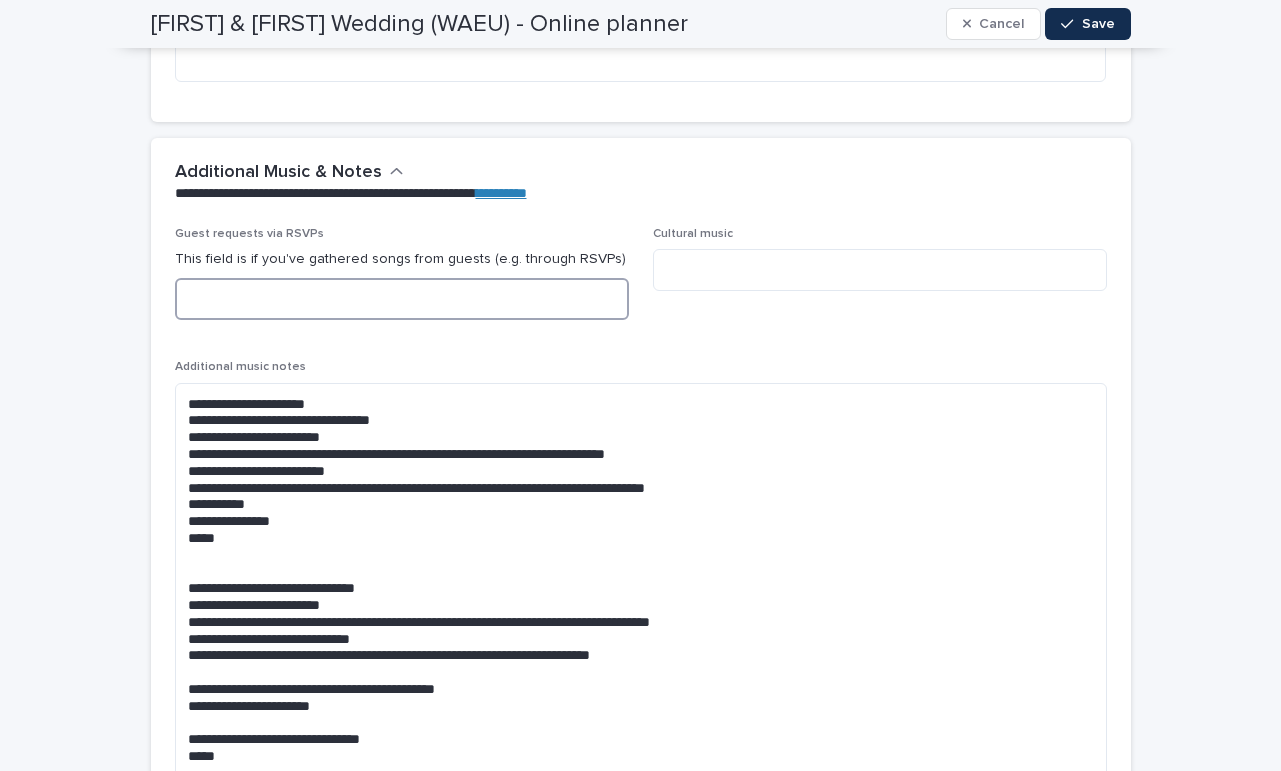 paste on "**********" 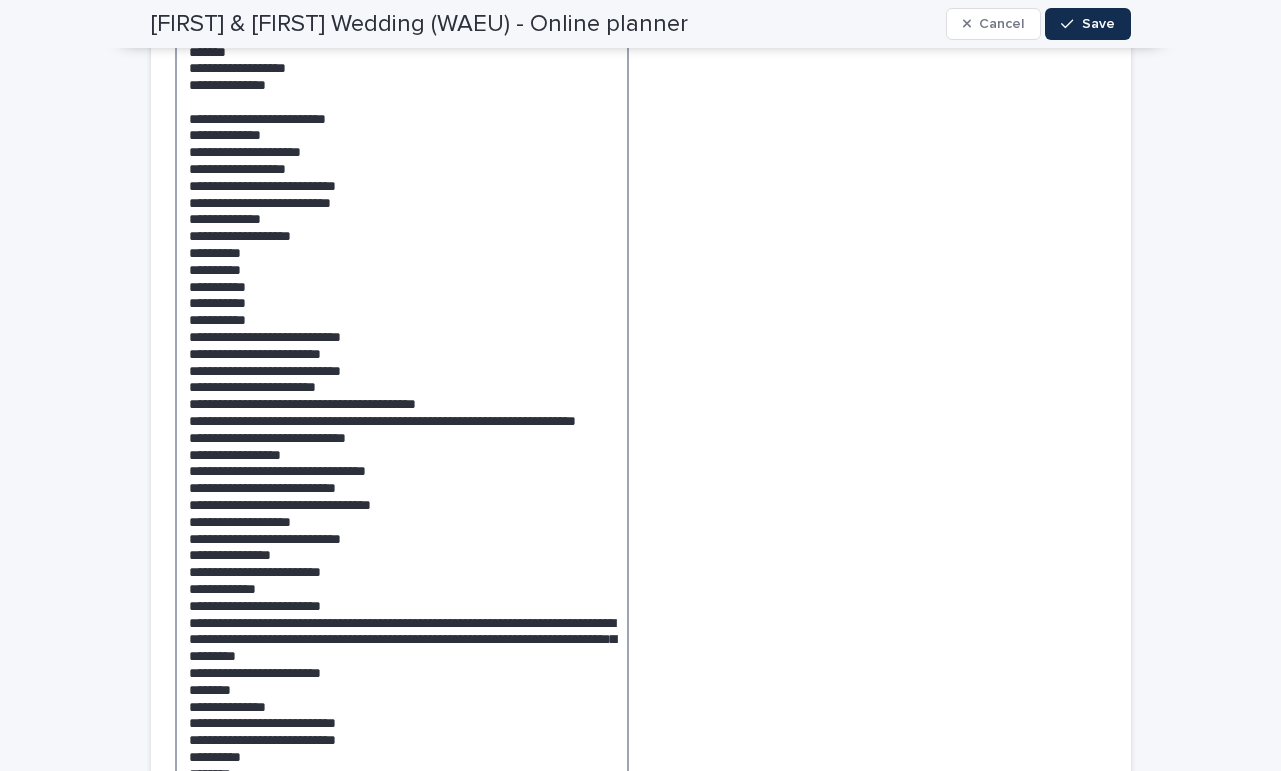 scroll, scrollTop: 6431, scrollLeft: 0, axis: vertical 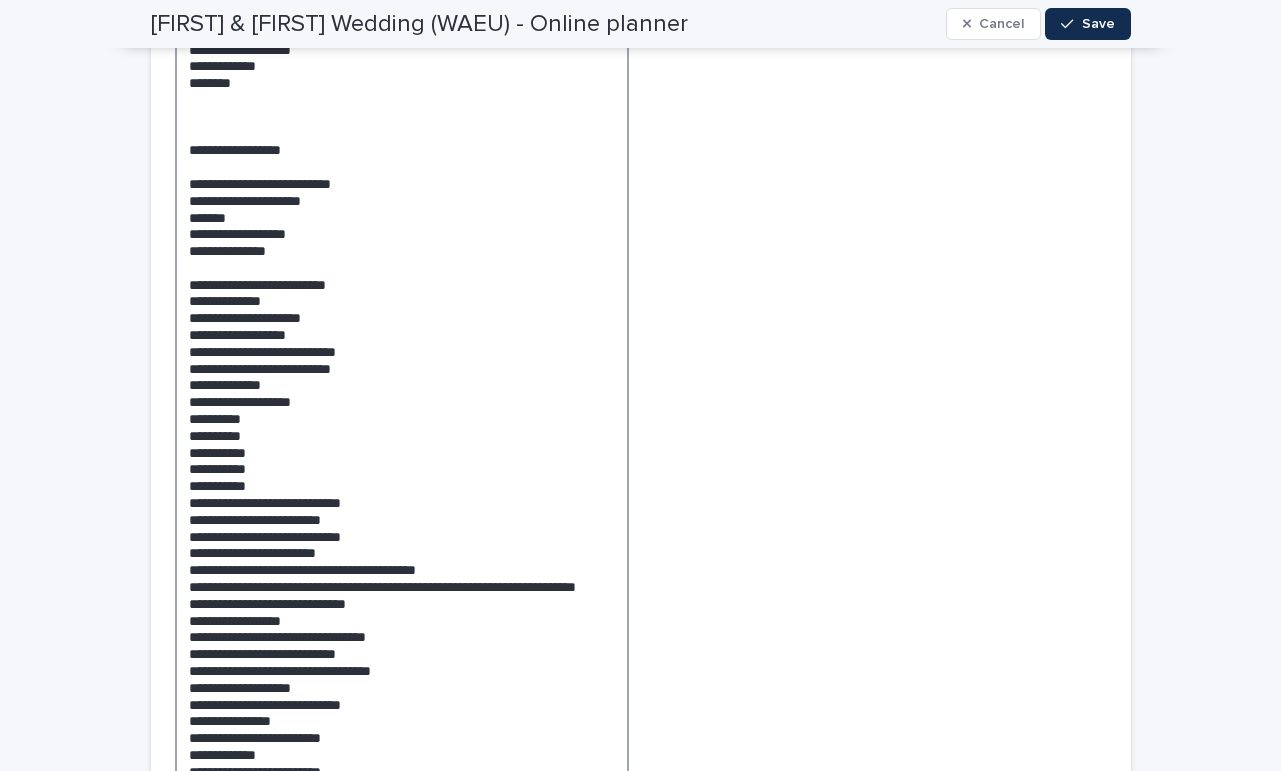 drag, startPoint x: 406, startPoint y: 249, endPoint x: 194, endPoint y: 177, distance: 223.89284 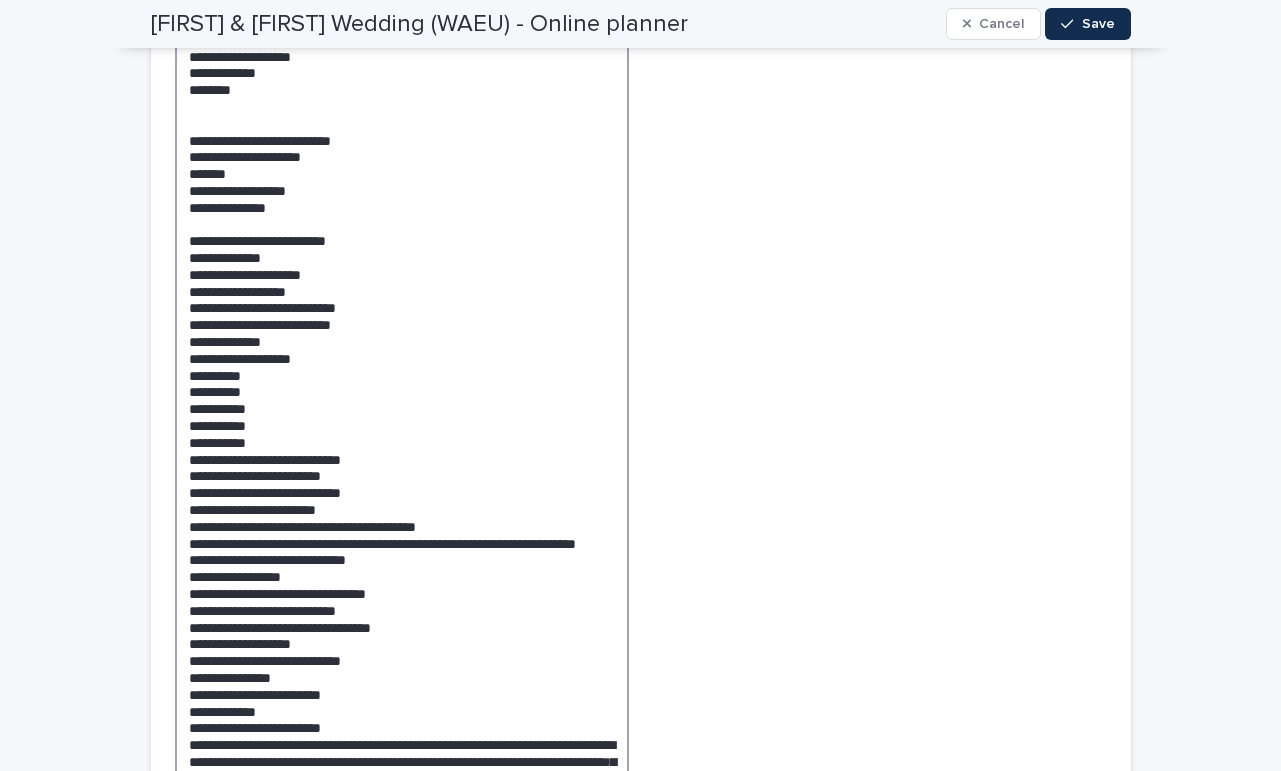 scroll, scrollTop: 6031, scrollLeft: 0, axis: vertical 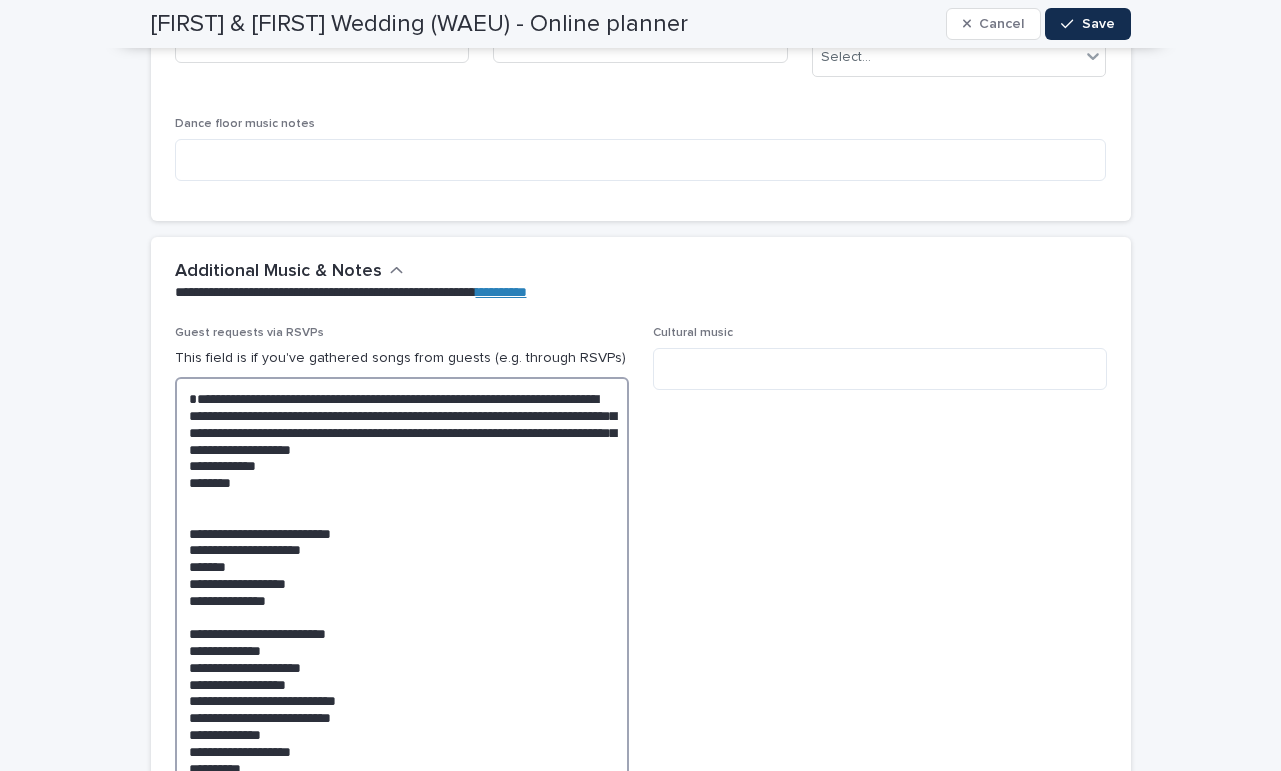 click at bounding box center [402, 1038] 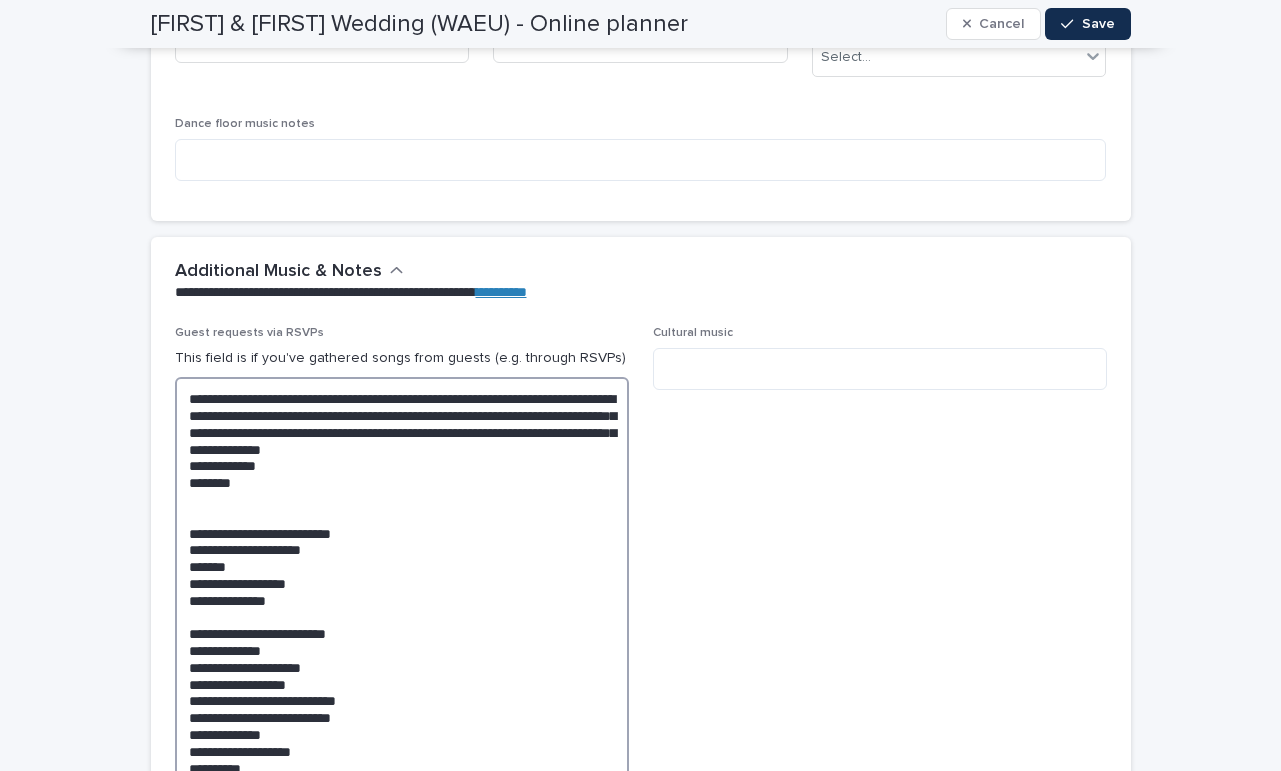 click at bounding box center [402, 1030] 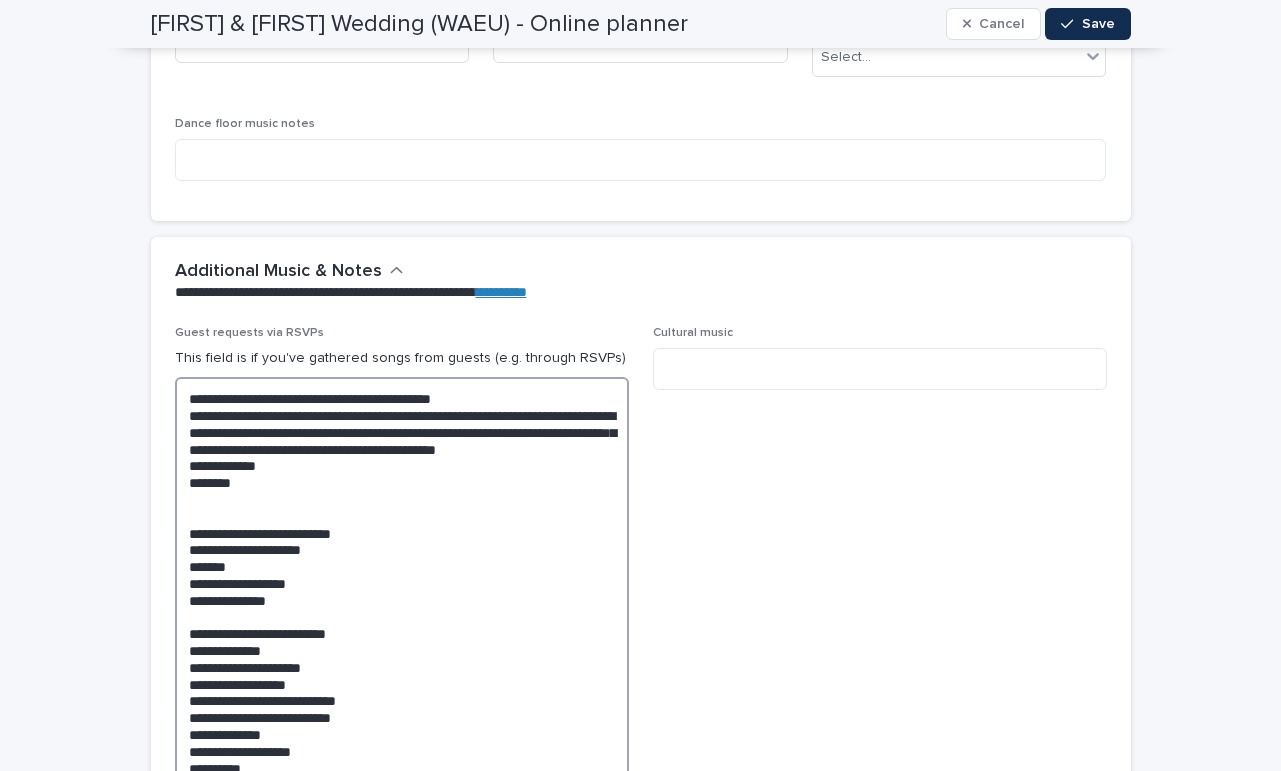 click at bounding box center [402, 1038] 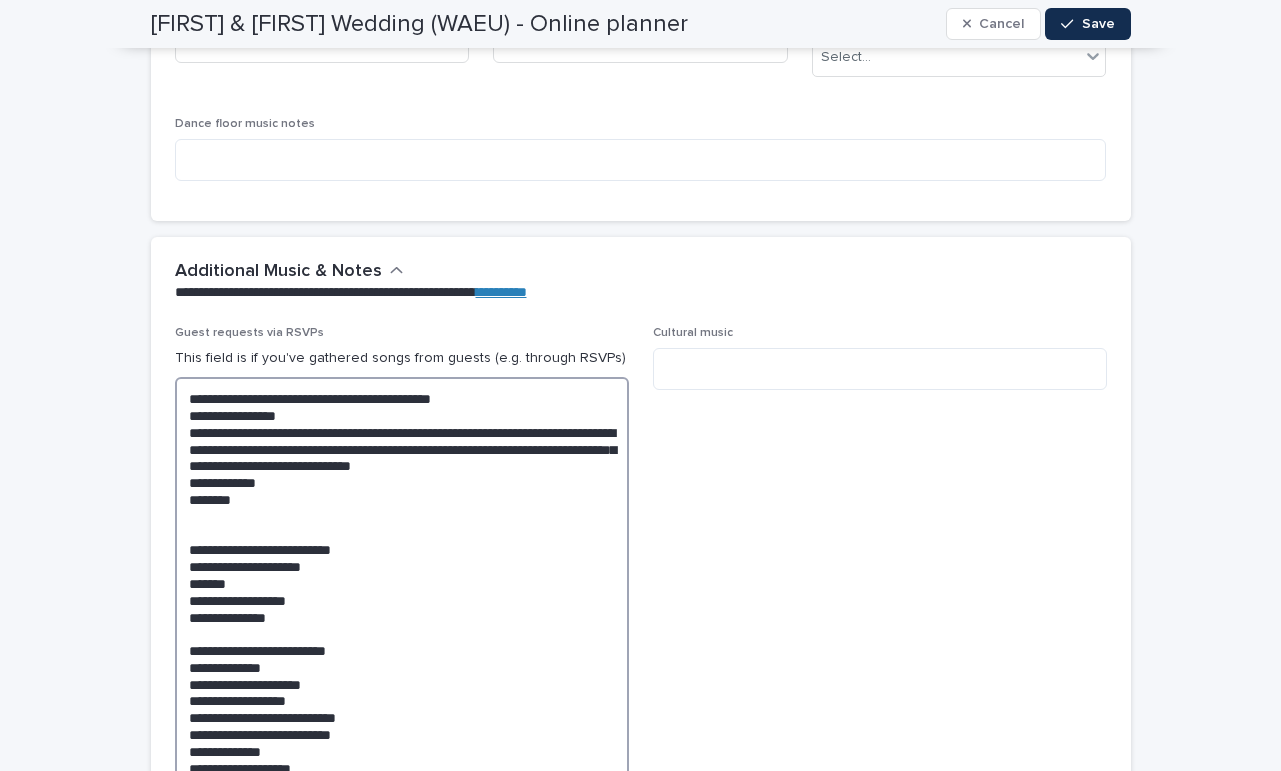 click at bounding box center [402, 1038] 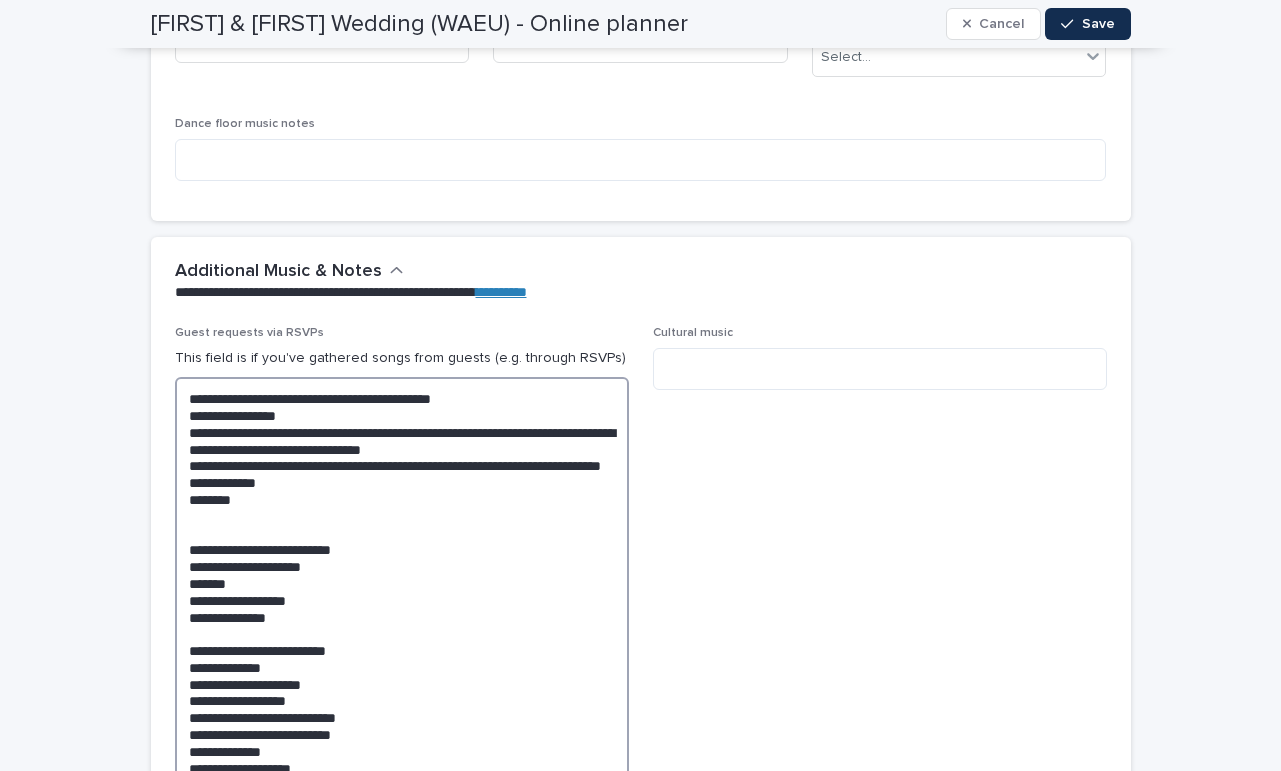 click at bounding box center [402, 1046] 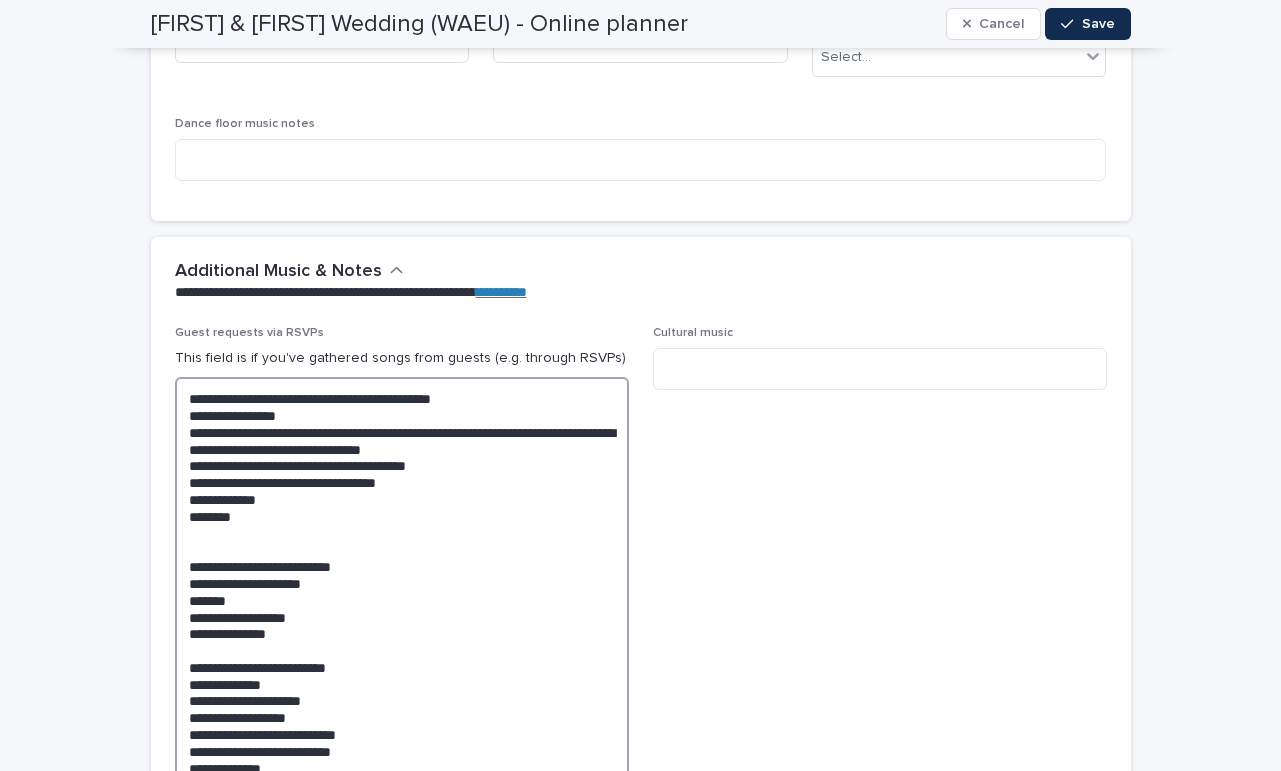 drag, startPoint x: 364, startPoint y: 320, endPoint x: 250, endPoint y: 325, distance: 114.1096 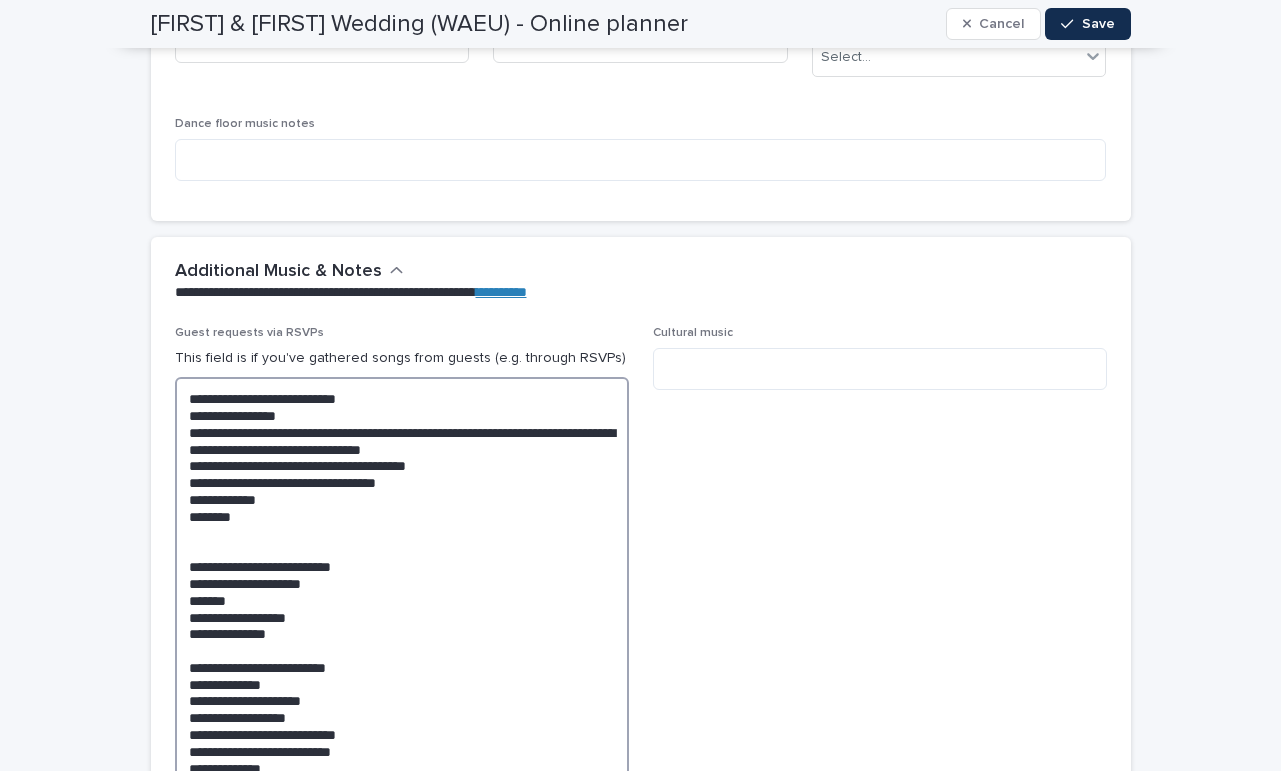 click at bounding box center (402, 1046) 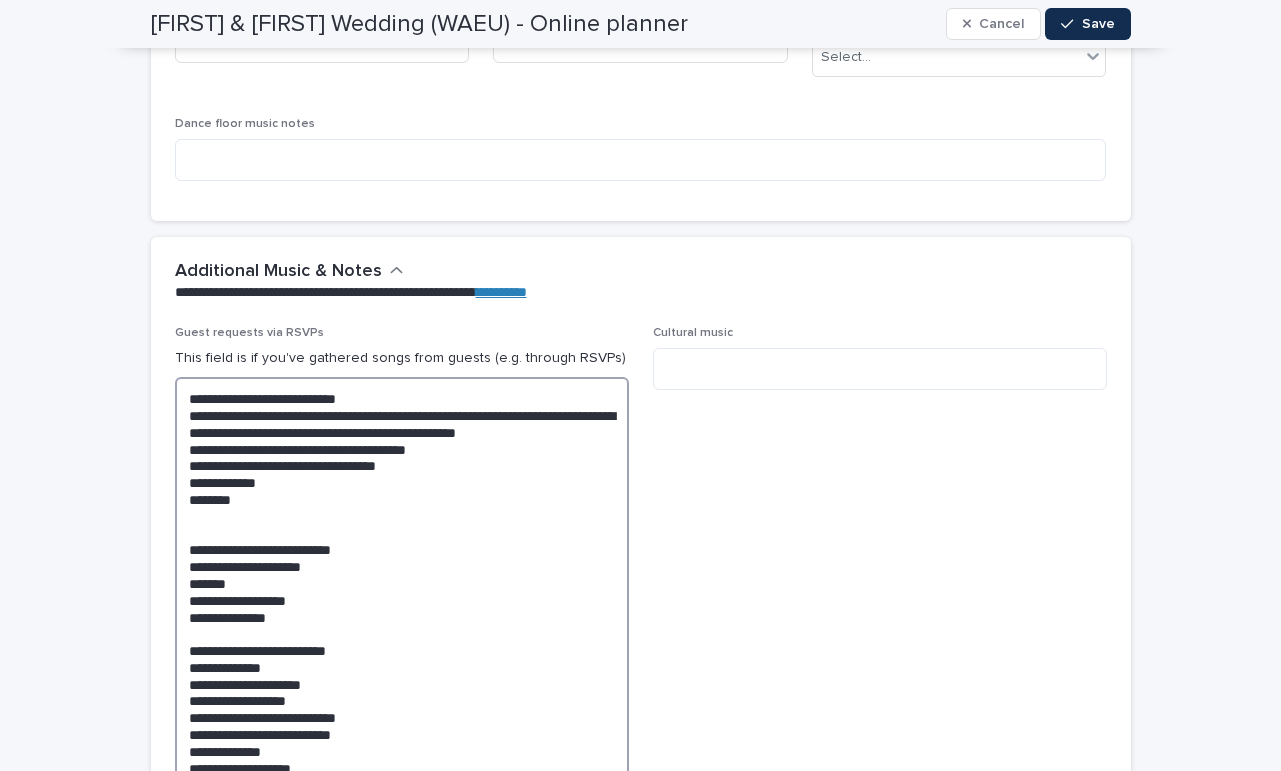click at bounding box center (402, 1038) 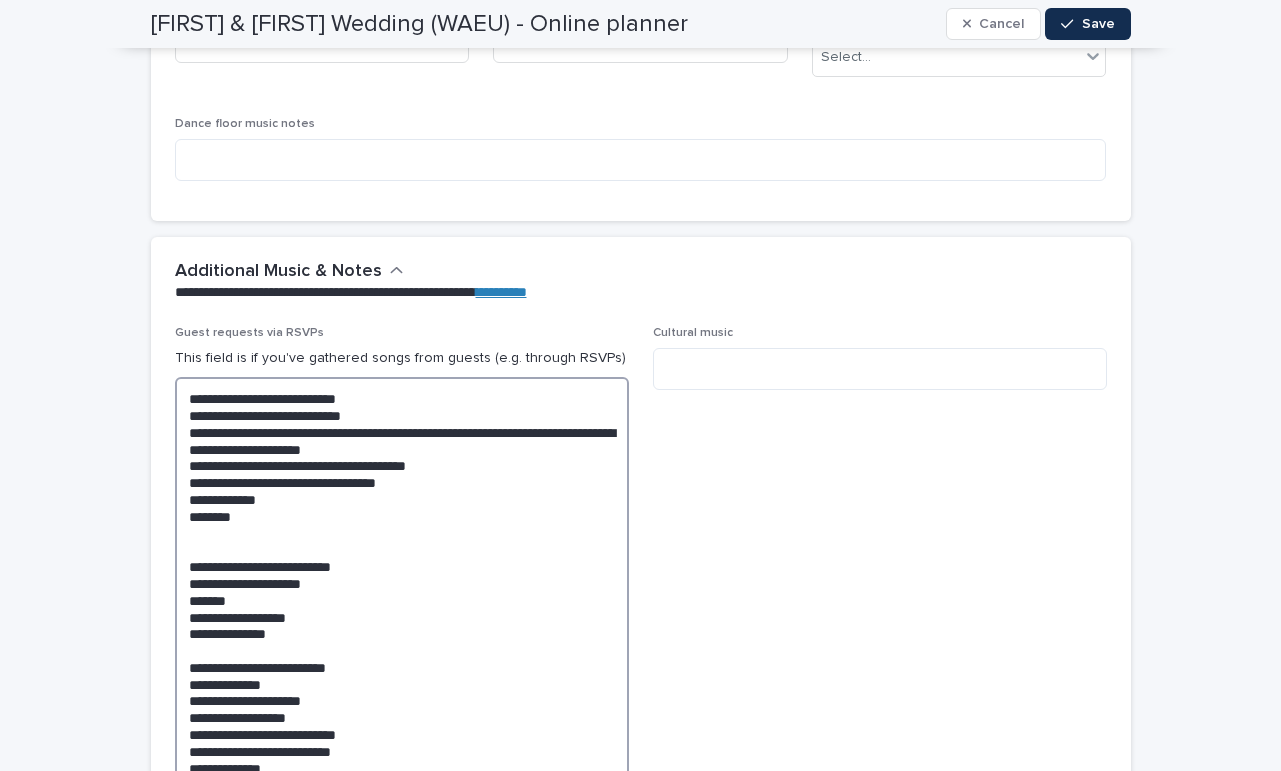 click at bounding box center [402, 1046] 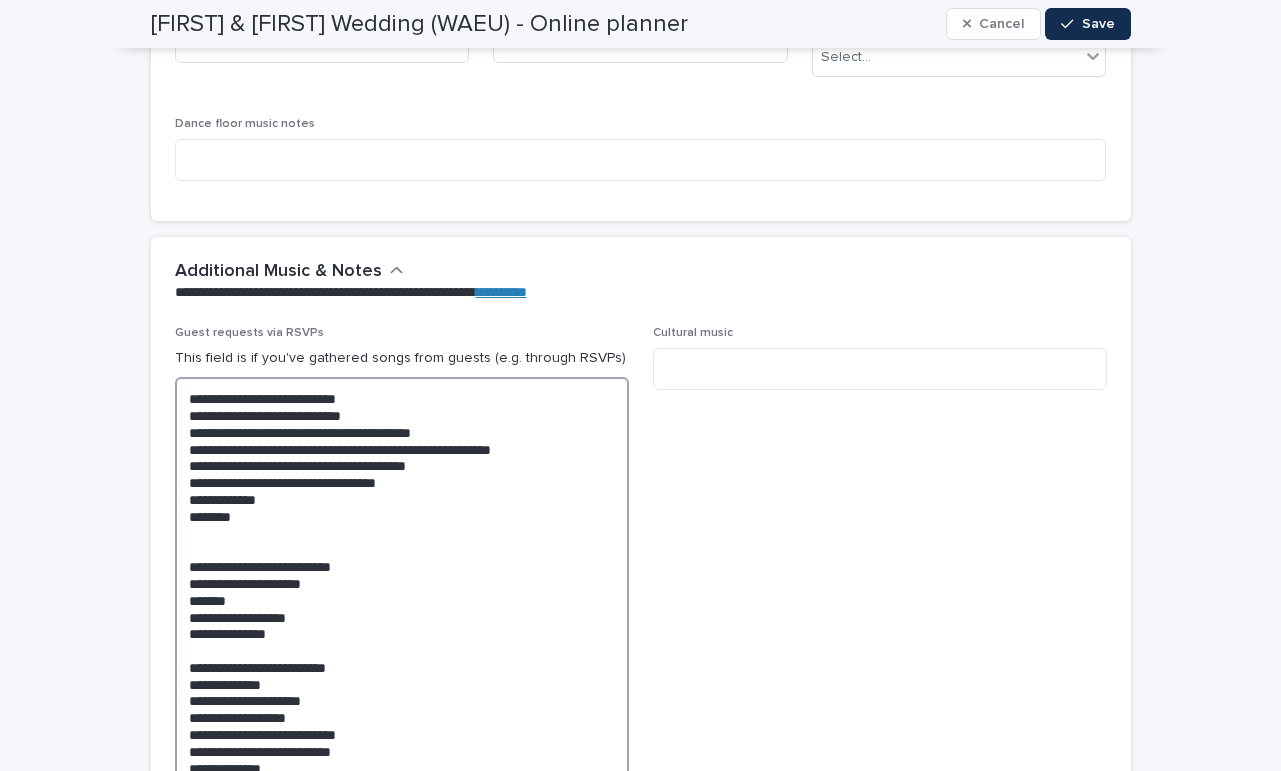 click at bounding box center [402, 1046] 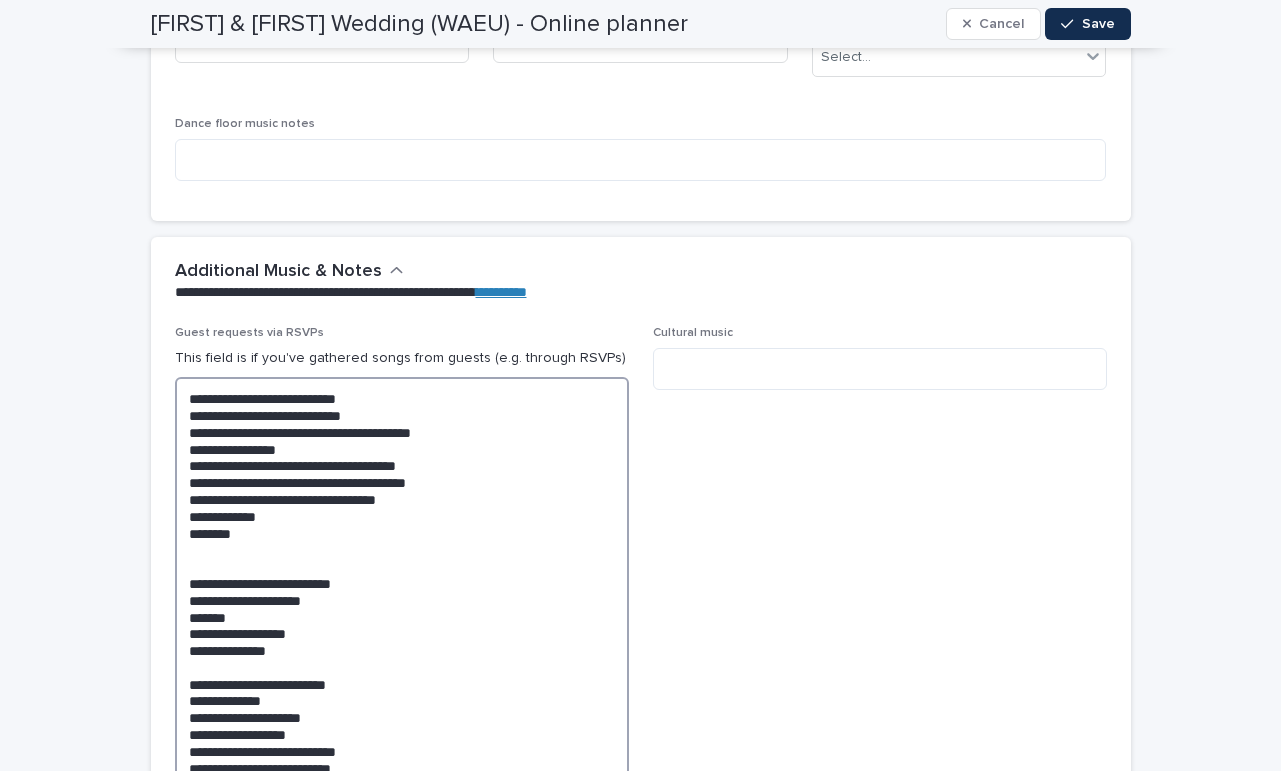 click at bounding box center [402, 1054] 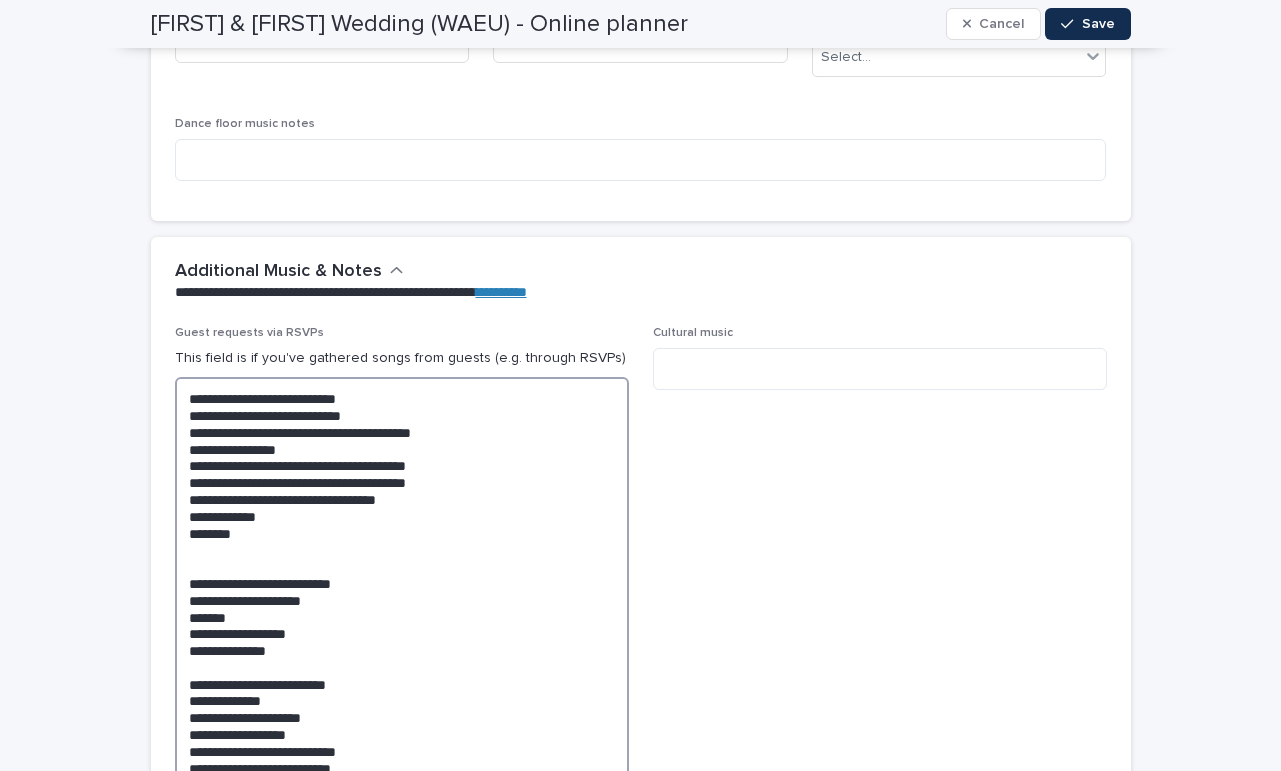 click at bounding box center (402, 1054) 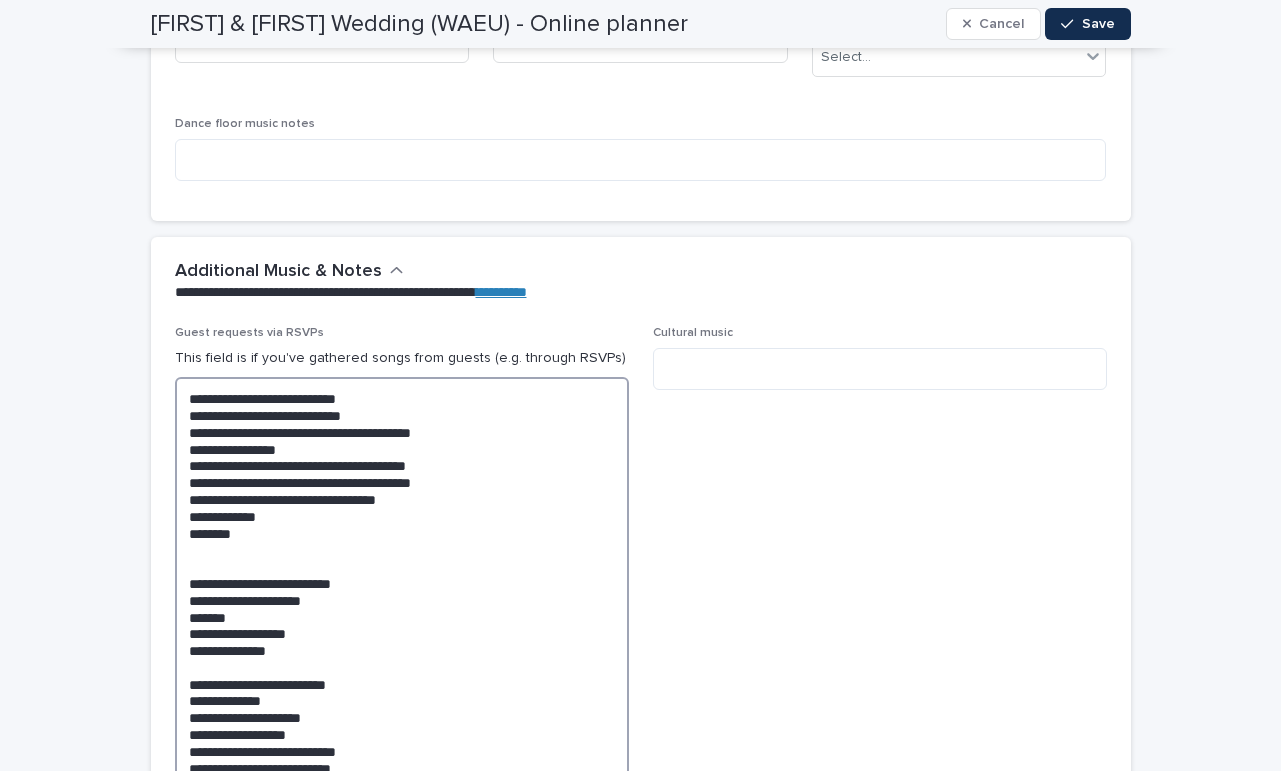 click at bounding box center (402, 1054) 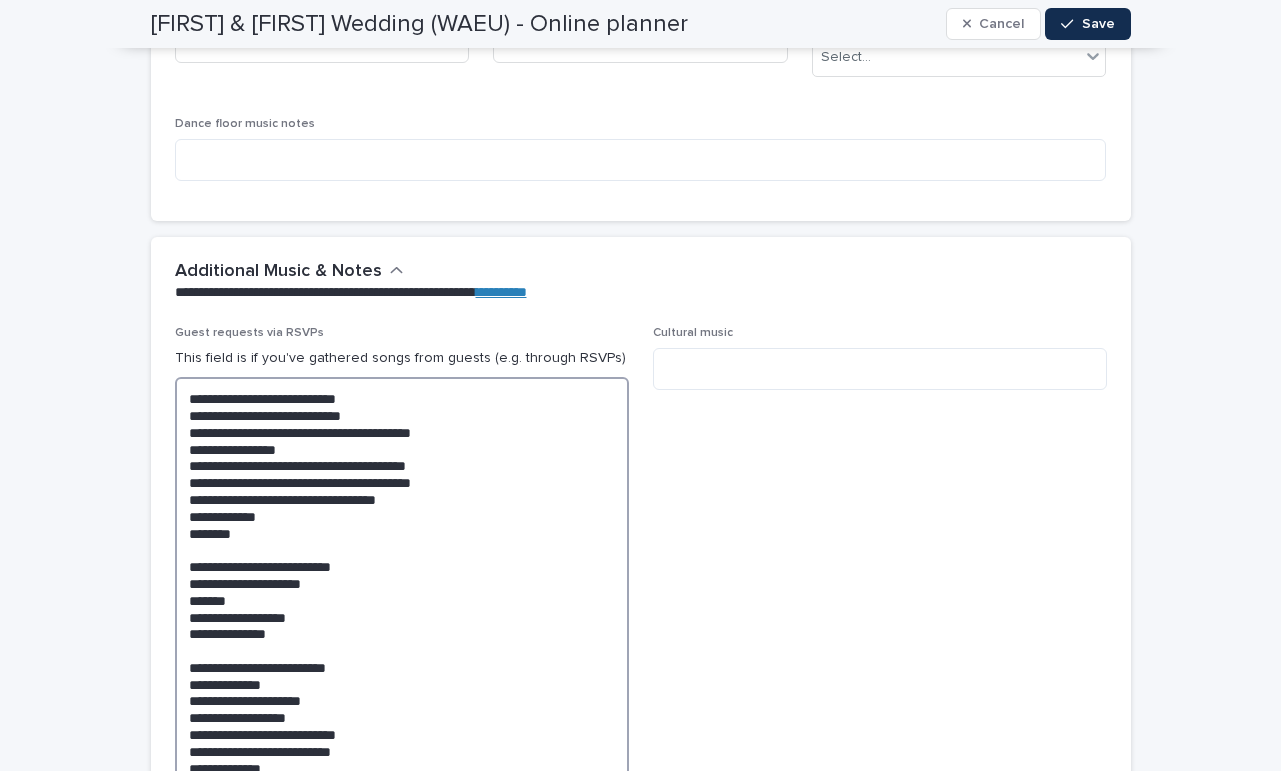 click at bounding box center [402, 1046] 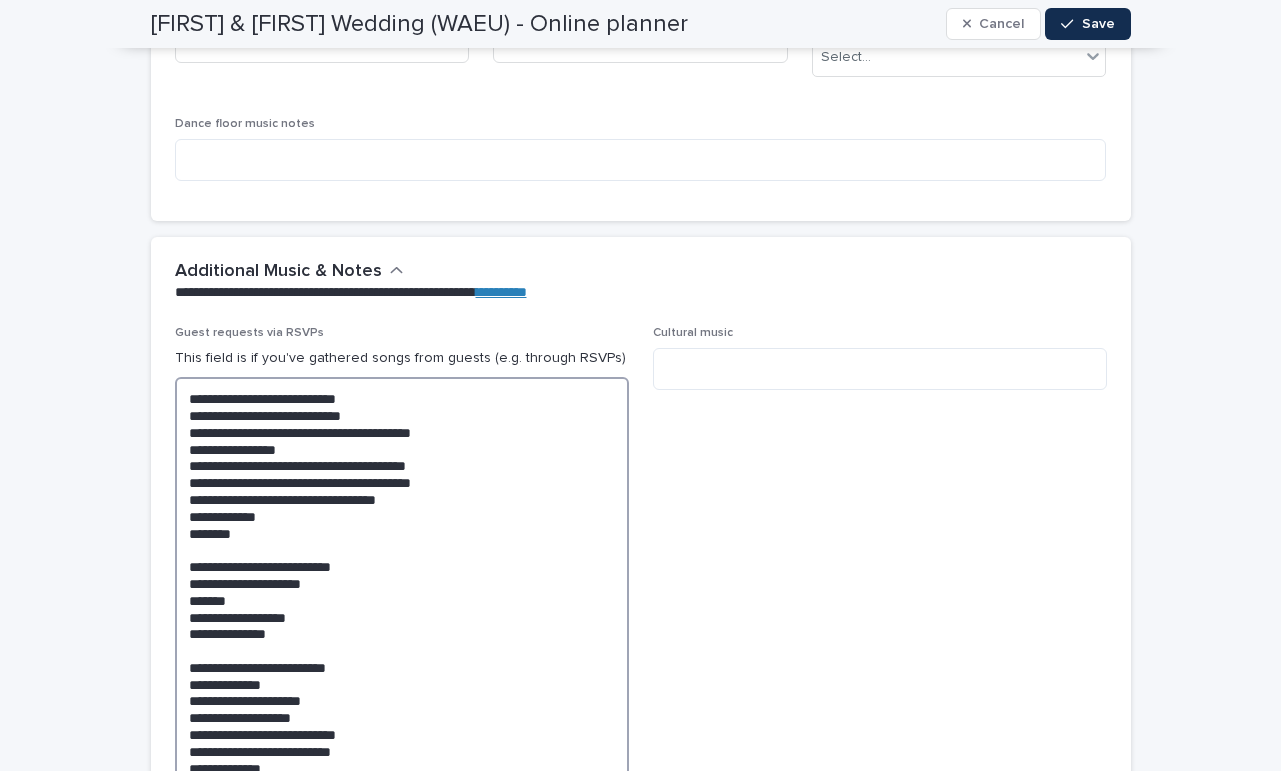 drag, startPoint x: 375, startPoint y: 657, endPoint x: 142, endPoint y: 655, distance: 233.00859 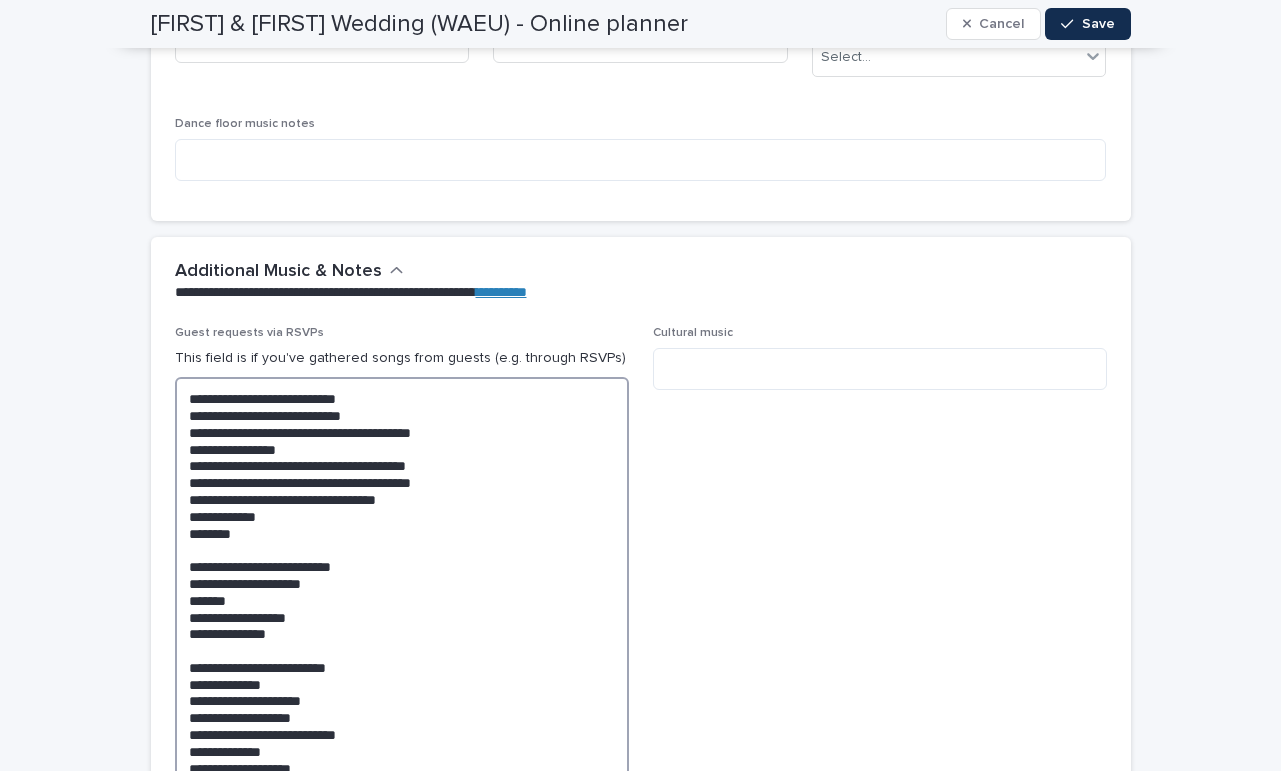 click at bounding box center (402, 1038) 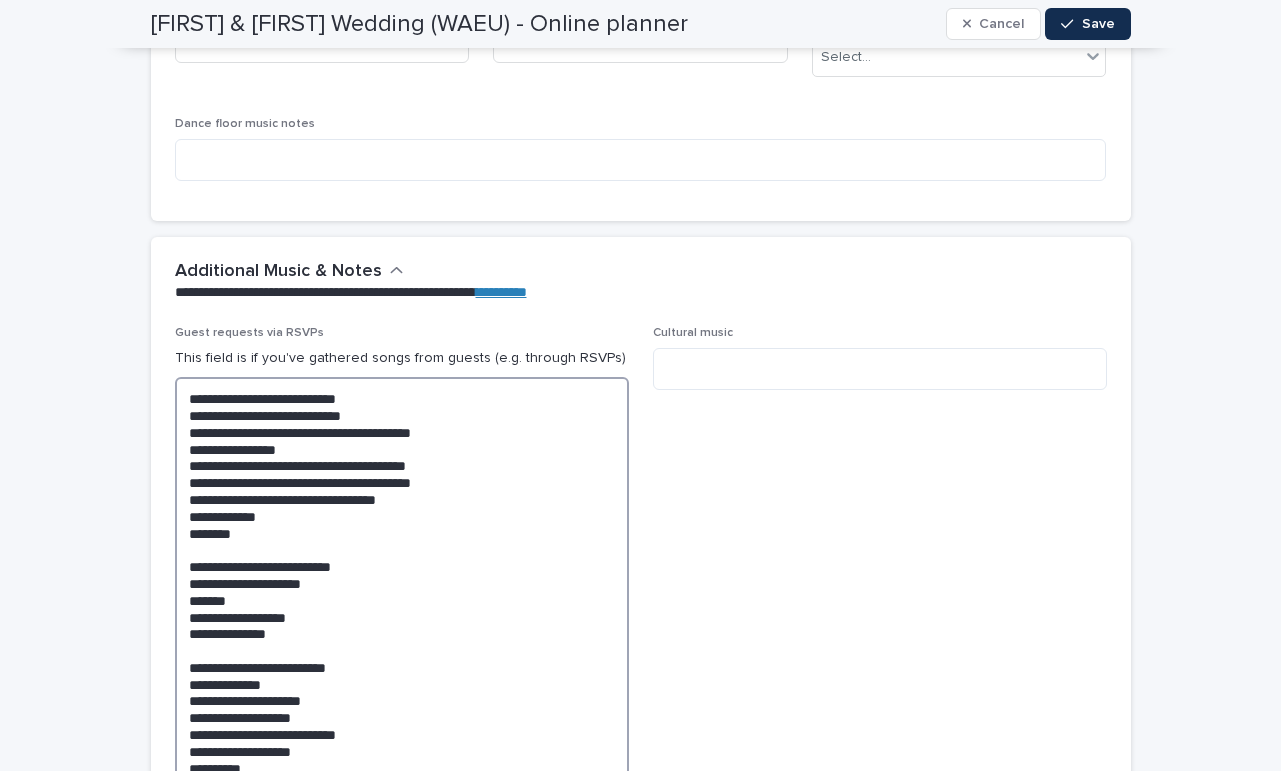drag, startPoint x: 180, startPoint y: 690, endPoint x: 257, endPoint y: 735, distance: 89.1852 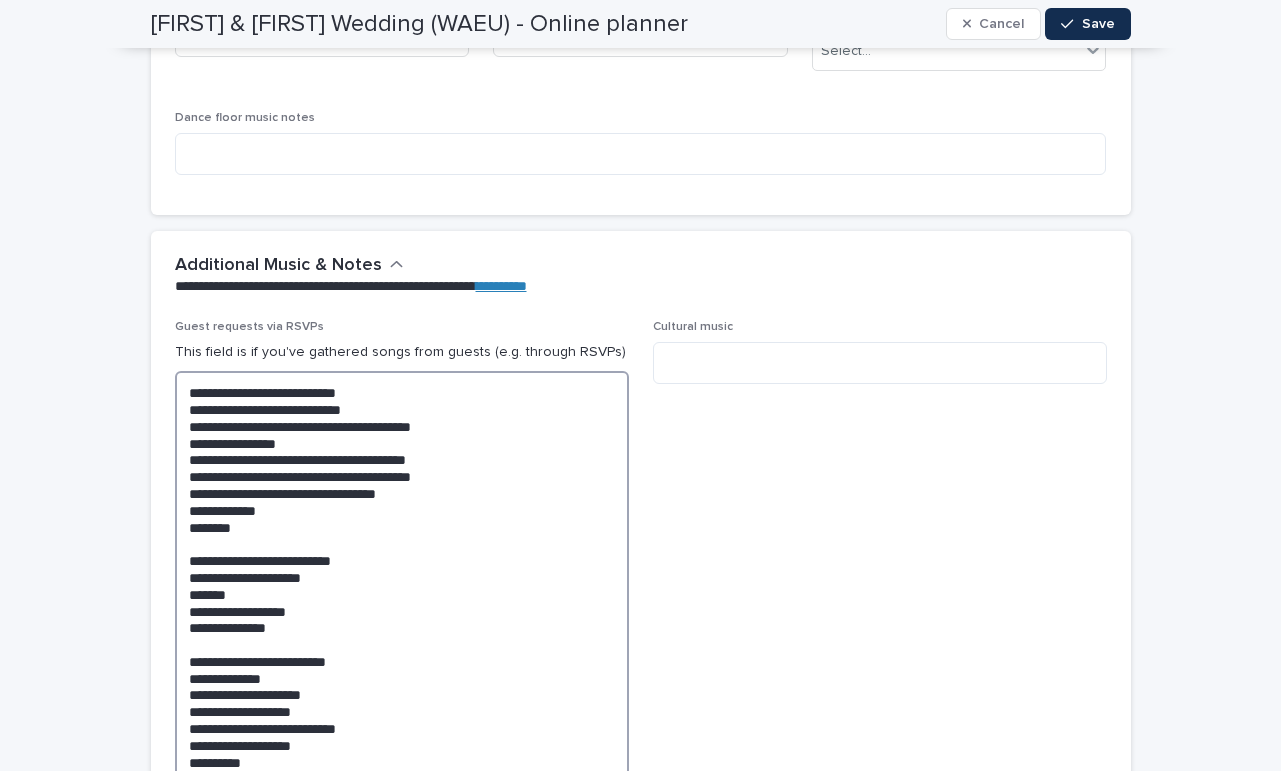 scroll, scrollTop: 6431, scrollLeft: 0, axis: vertical 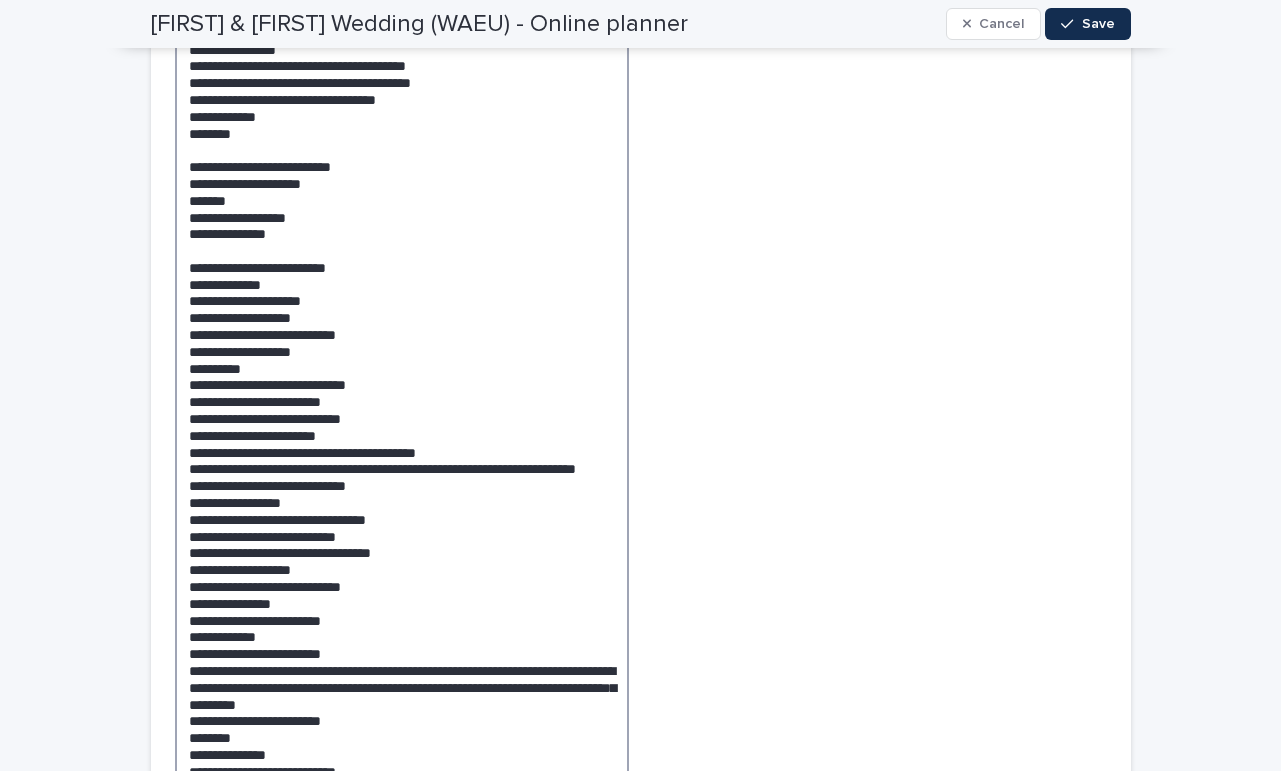 click at bounding box center [402, 598] 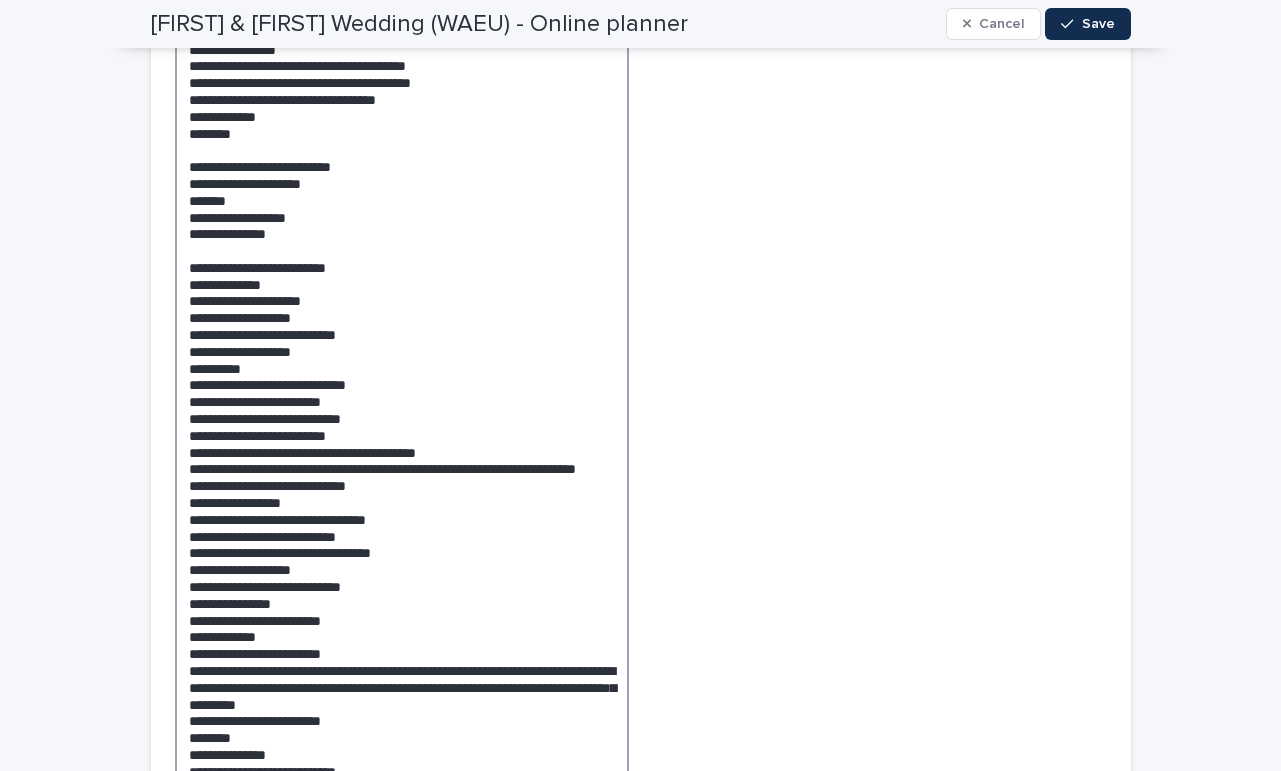 click at bounding box center (402, 598) 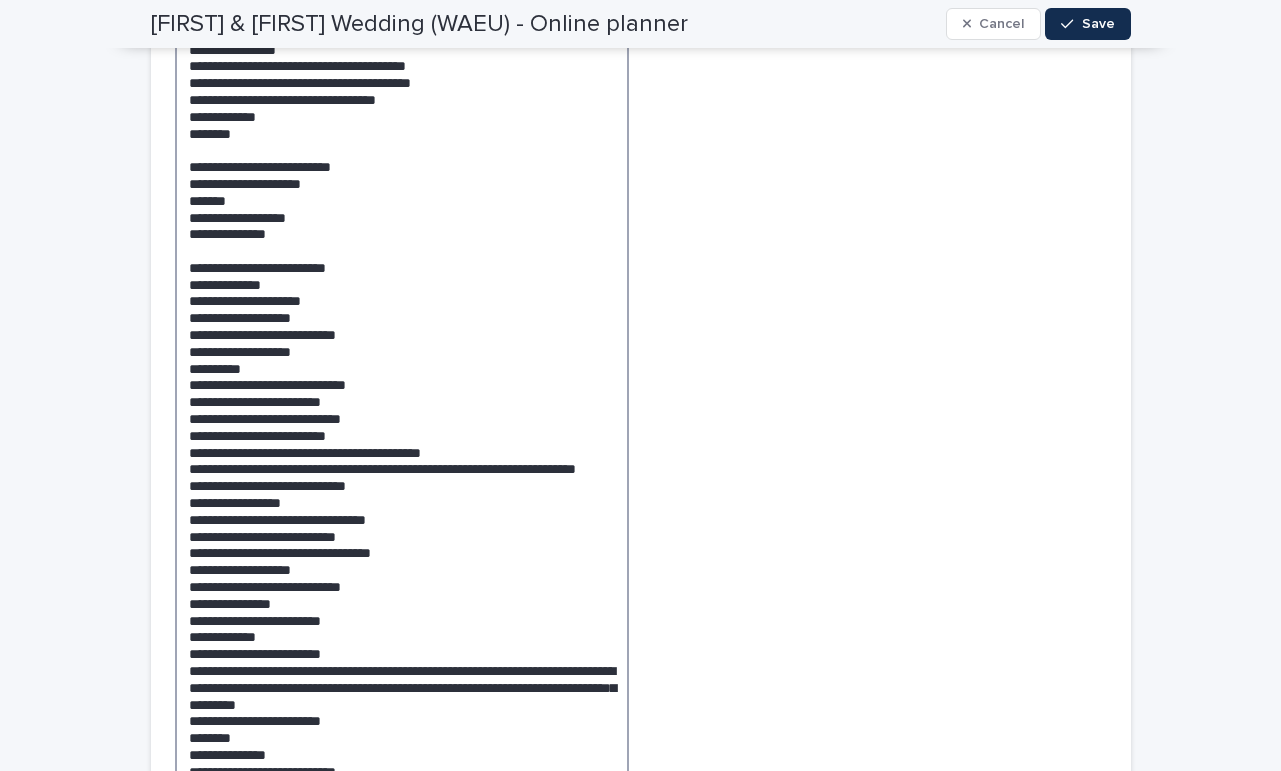 click at bounding box center (402, 598) 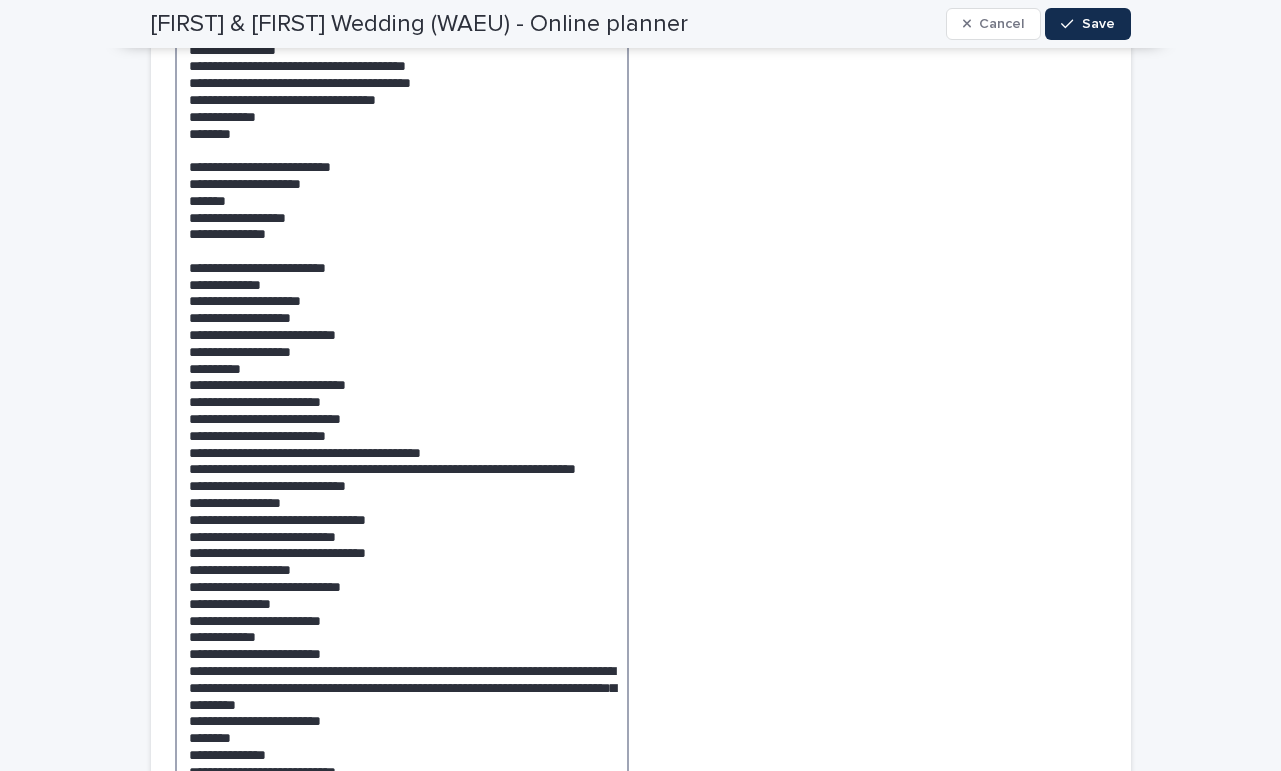 click at bounding box center [402, 598] 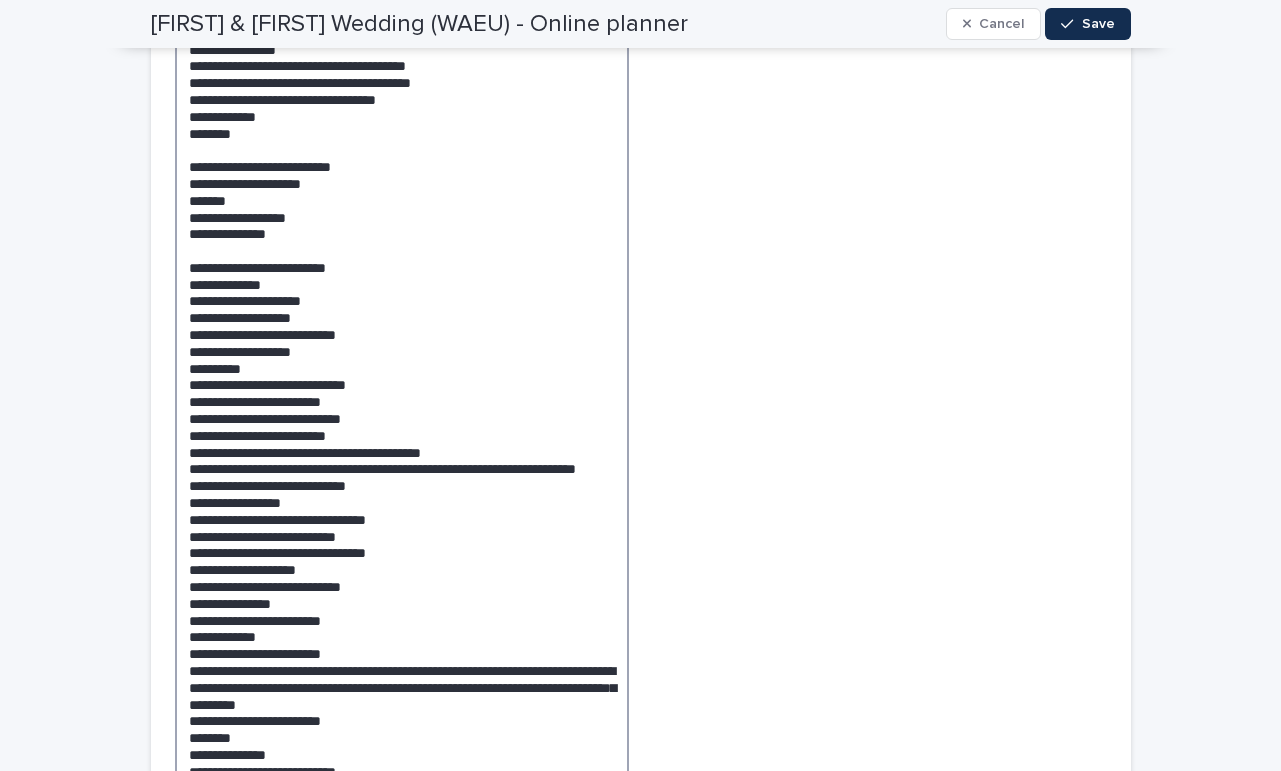 click at bounding box center [402, 598] 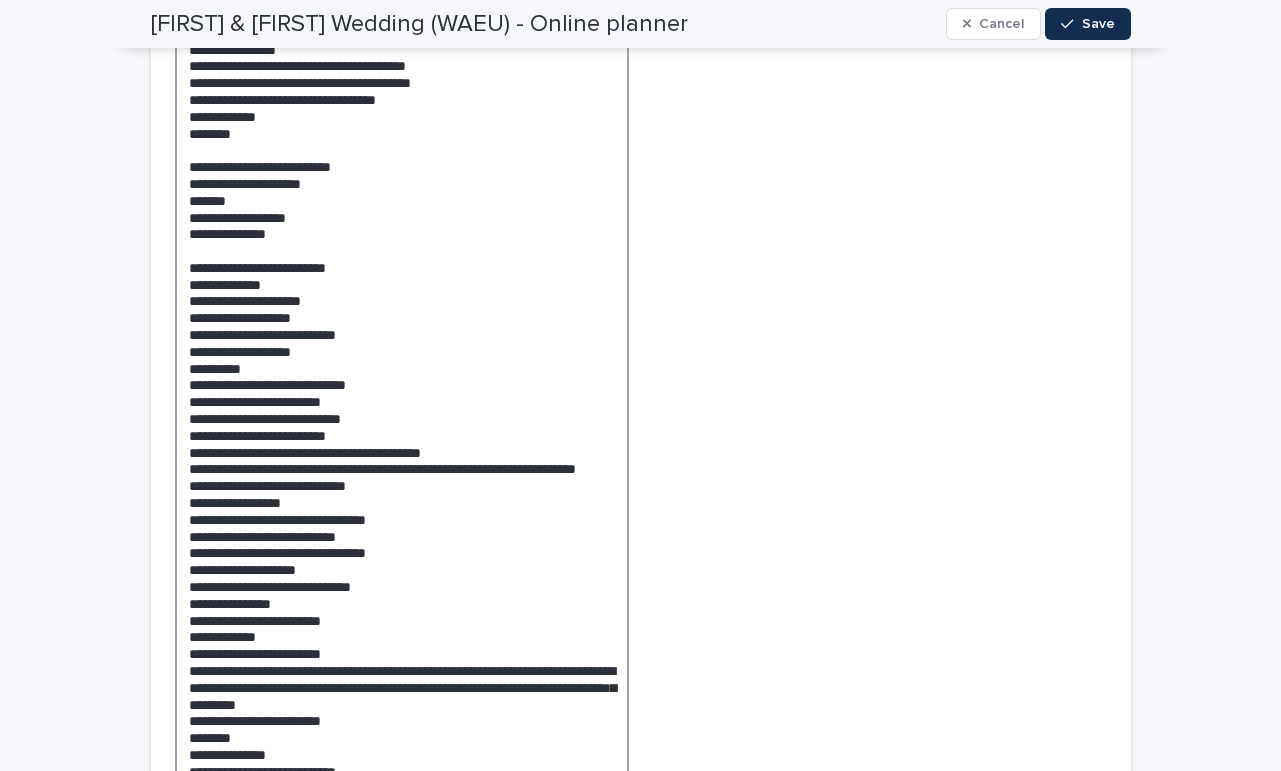 click at bounding box center (402, 598) 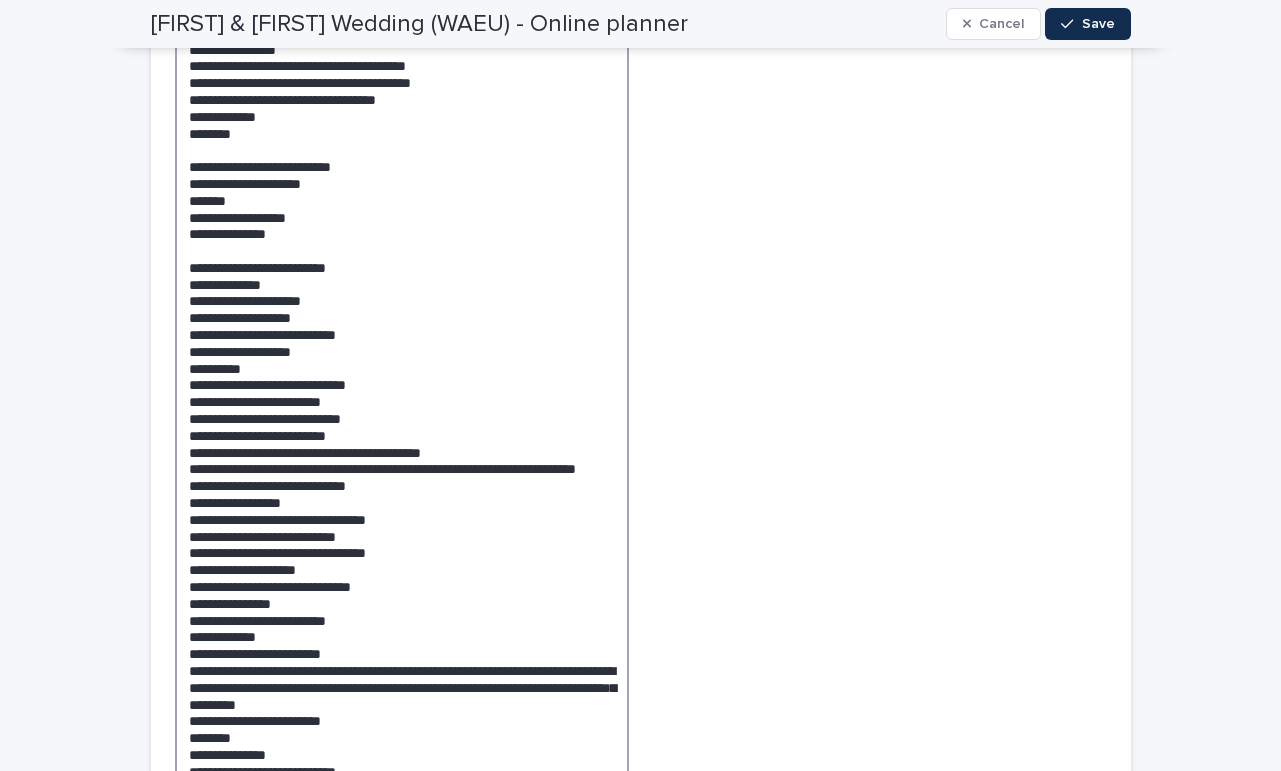 click at bounding box center [402, 598] 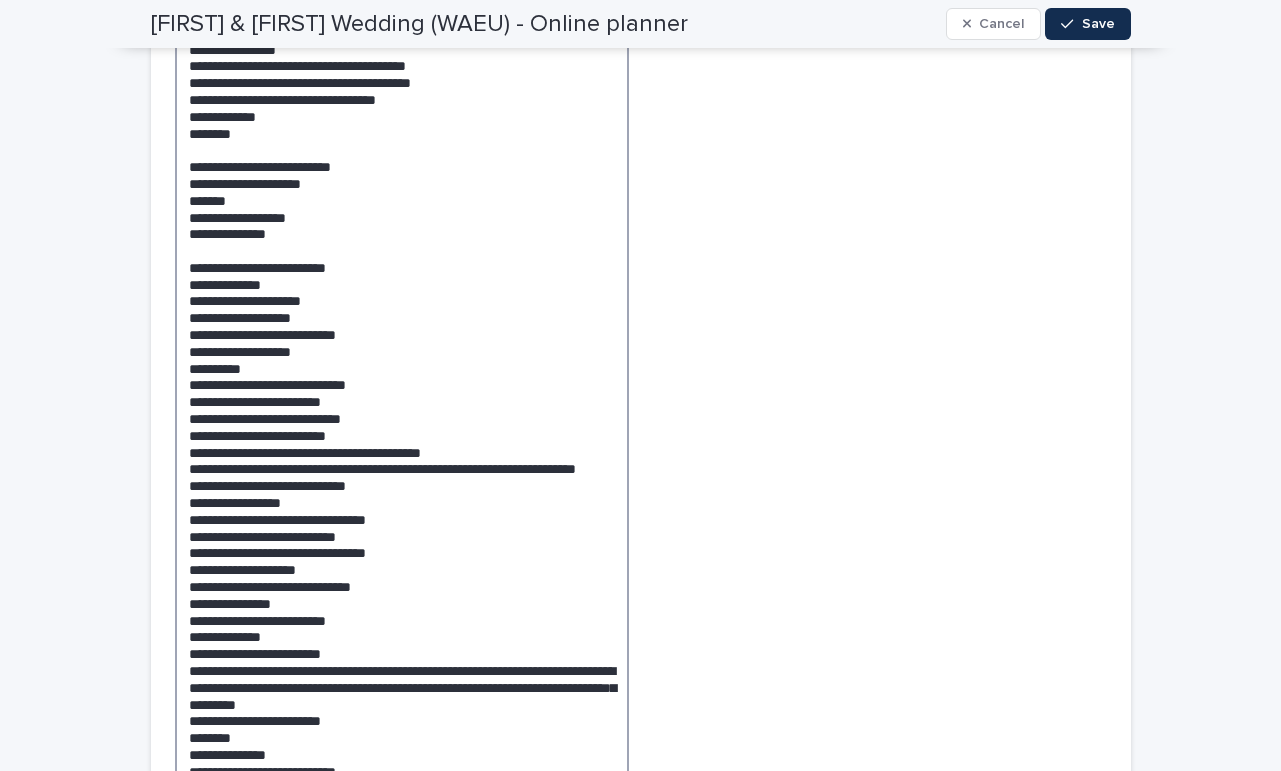 click at bounding box center (402, 598) 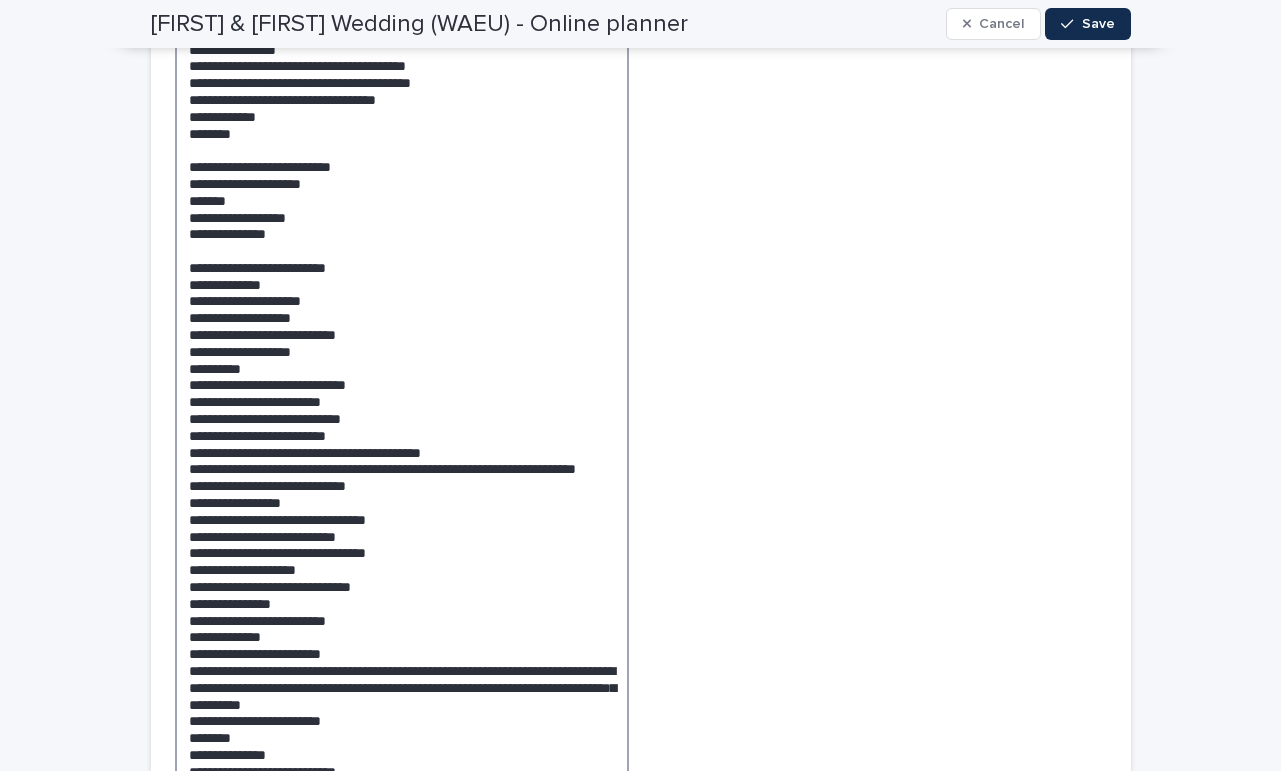 click at bounding box center (402, 598) 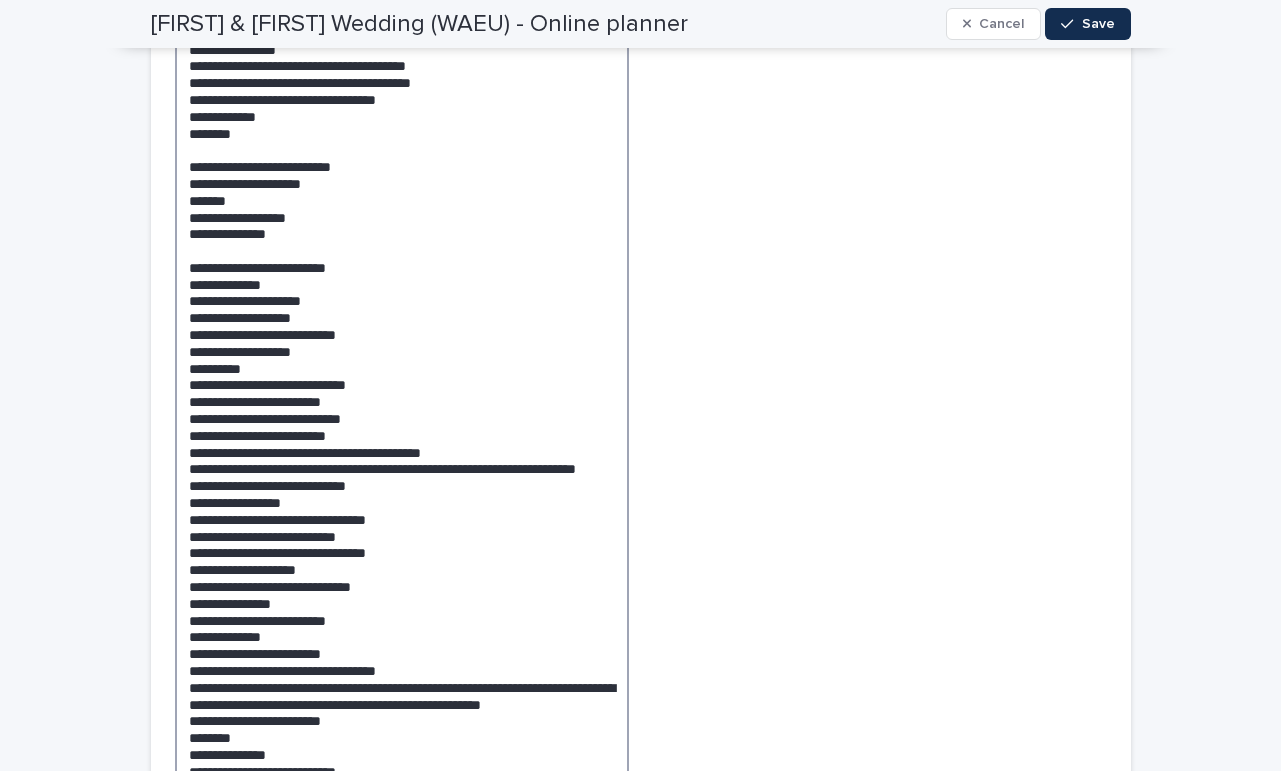click at bounding box center (402, 606) 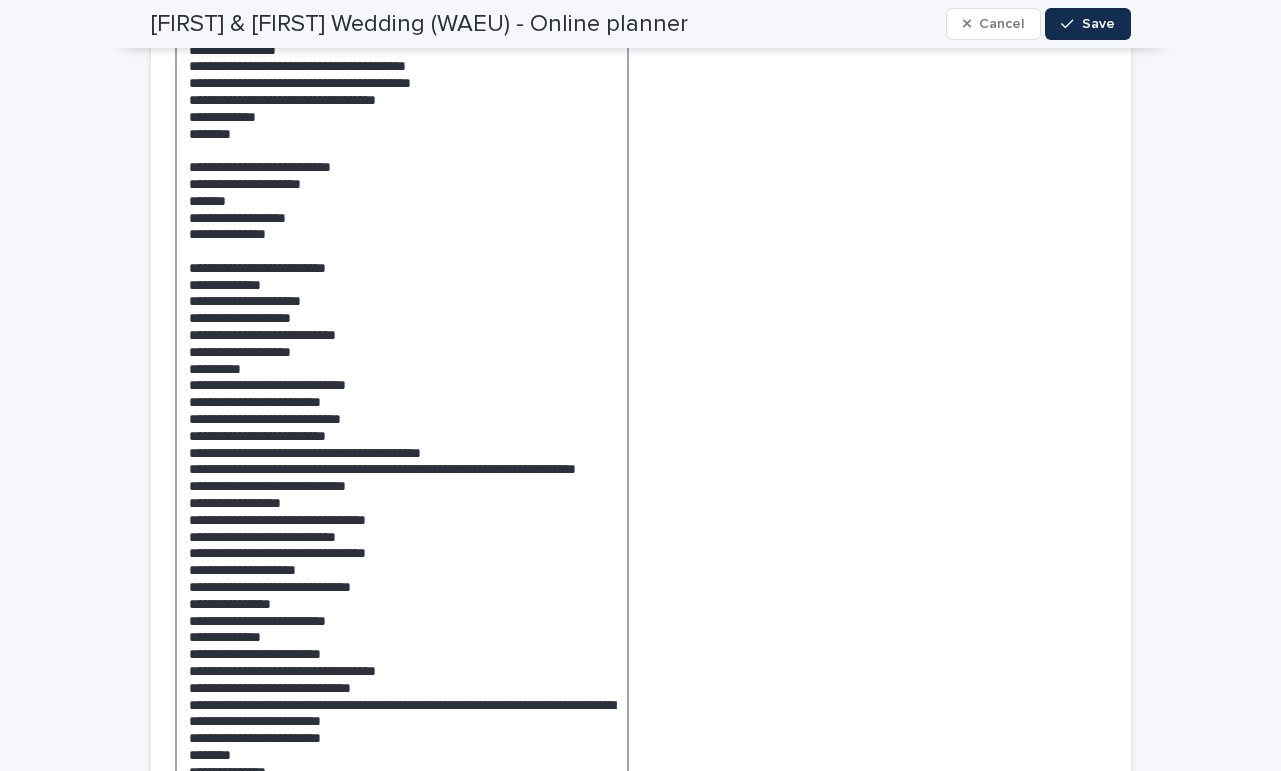 click at bounding box center (402, 606) 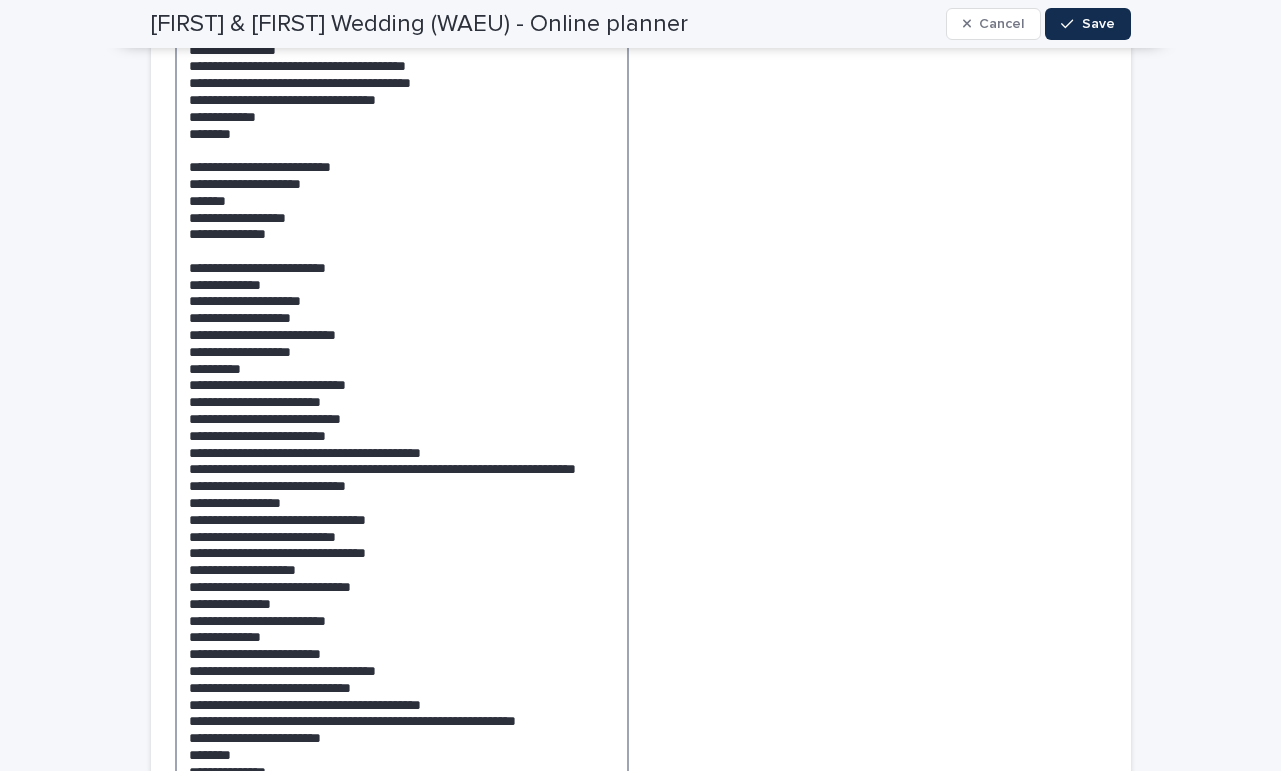 click at bounding box center (402, 606) 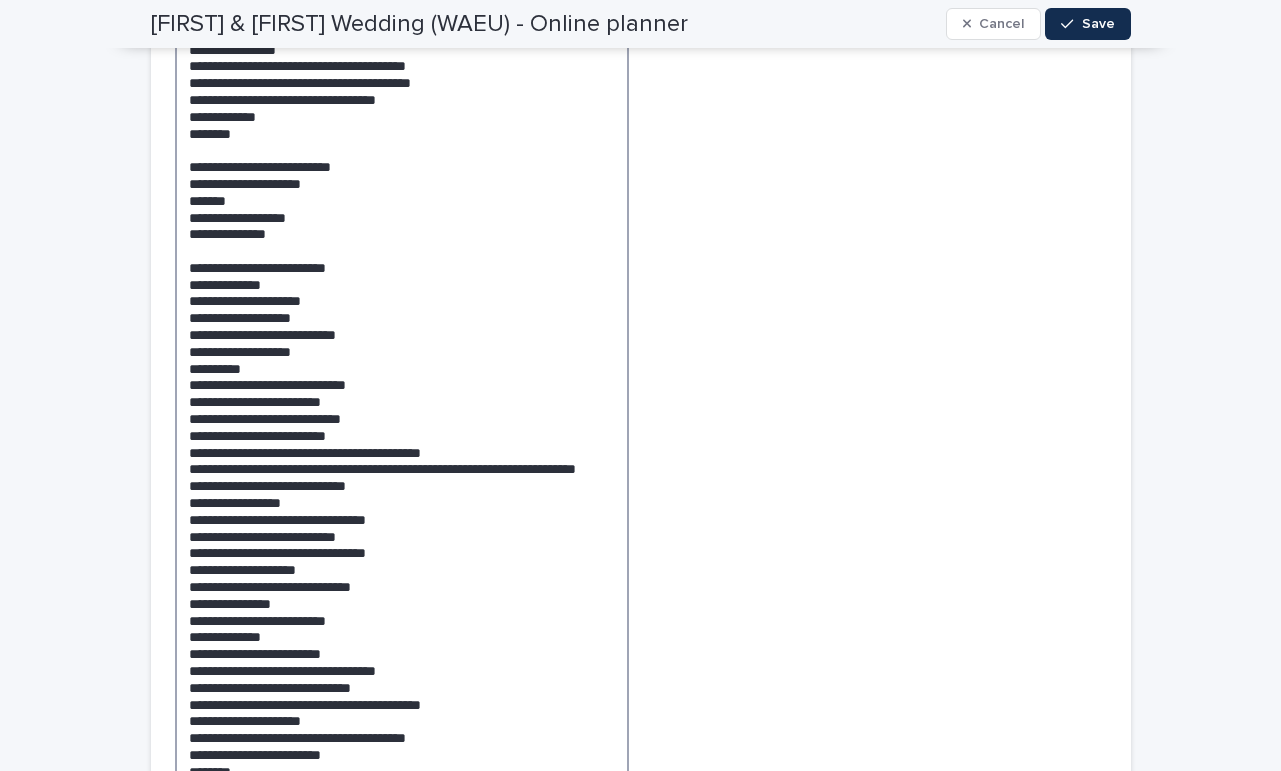 click at bounding box center (402, 614) 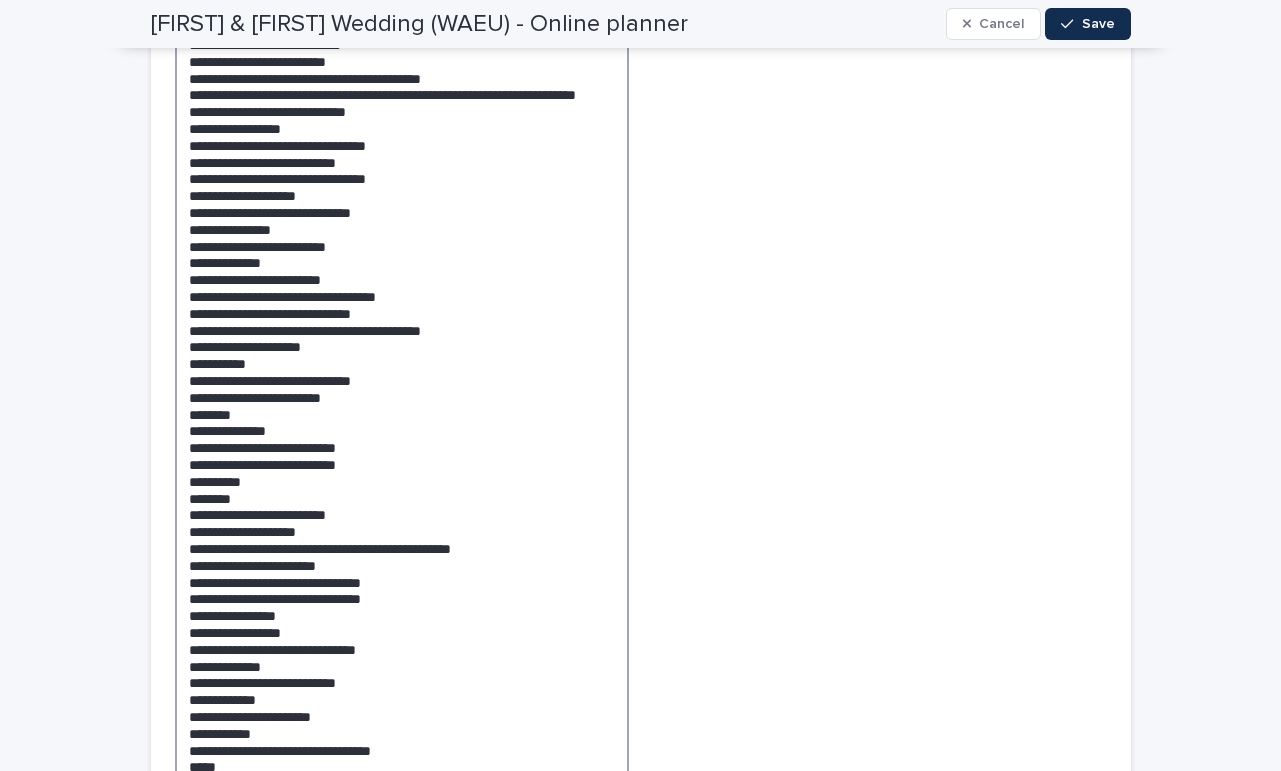 scroll, scrollTop: 6841, scrollLeft: 0, axis: vertical 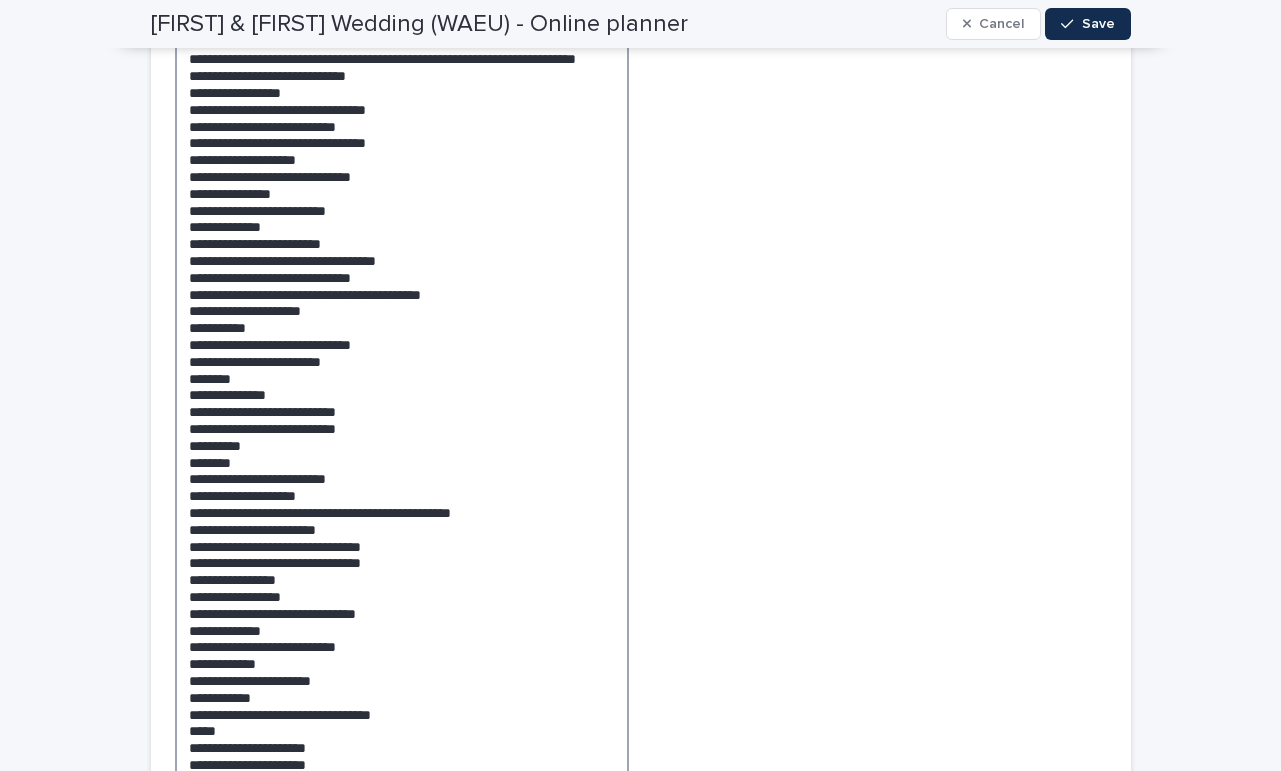 drag, startPoint x: 314, startPoint y: 685, endPoint x: 287, endPoint y: 759, distance: 78.77182 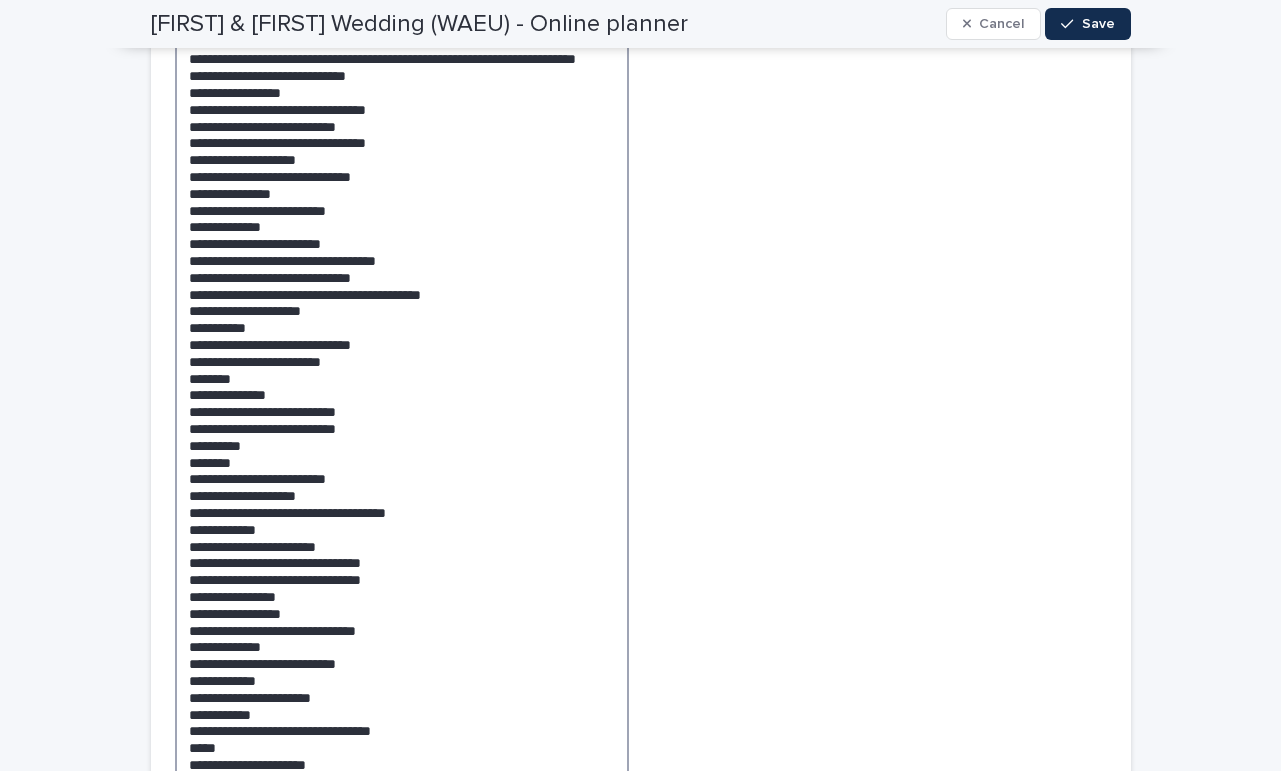 scroll, scrollTop: 6841, scrollLeft: 0, axis: vertical 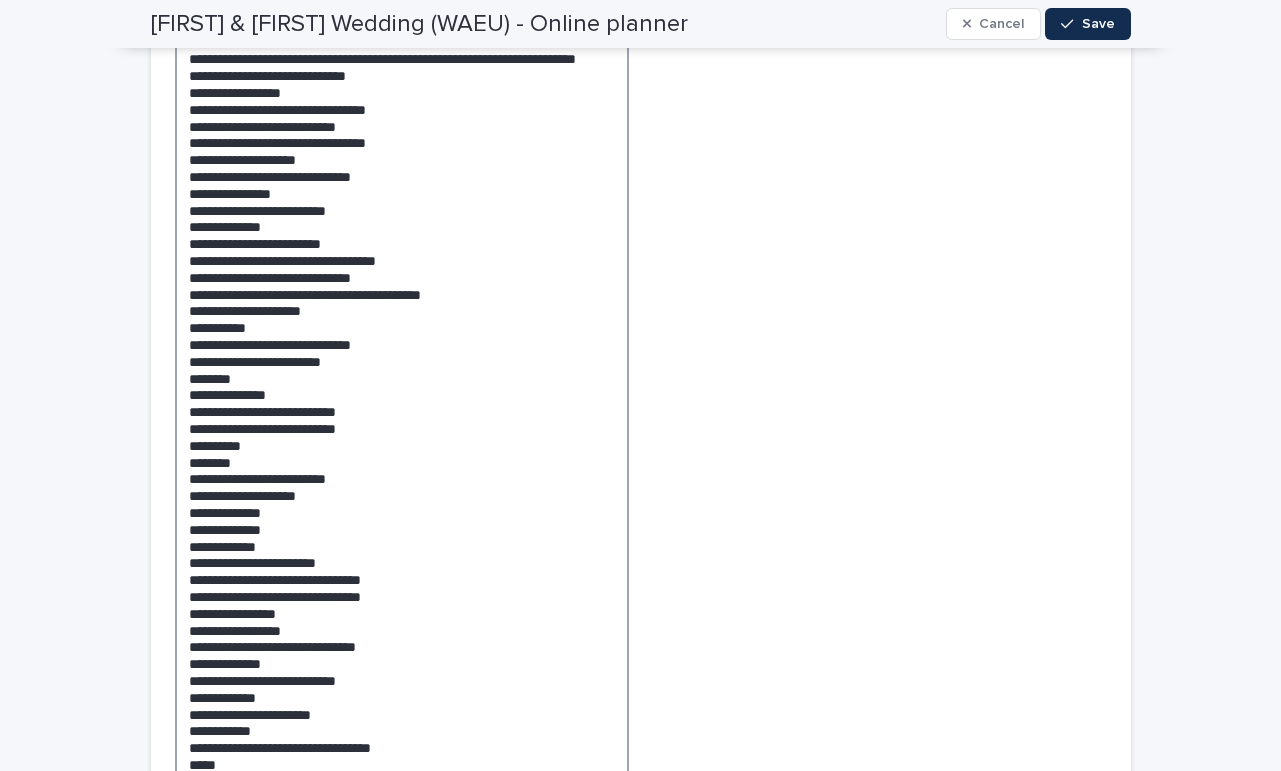 click at bounding box center [402, 228] 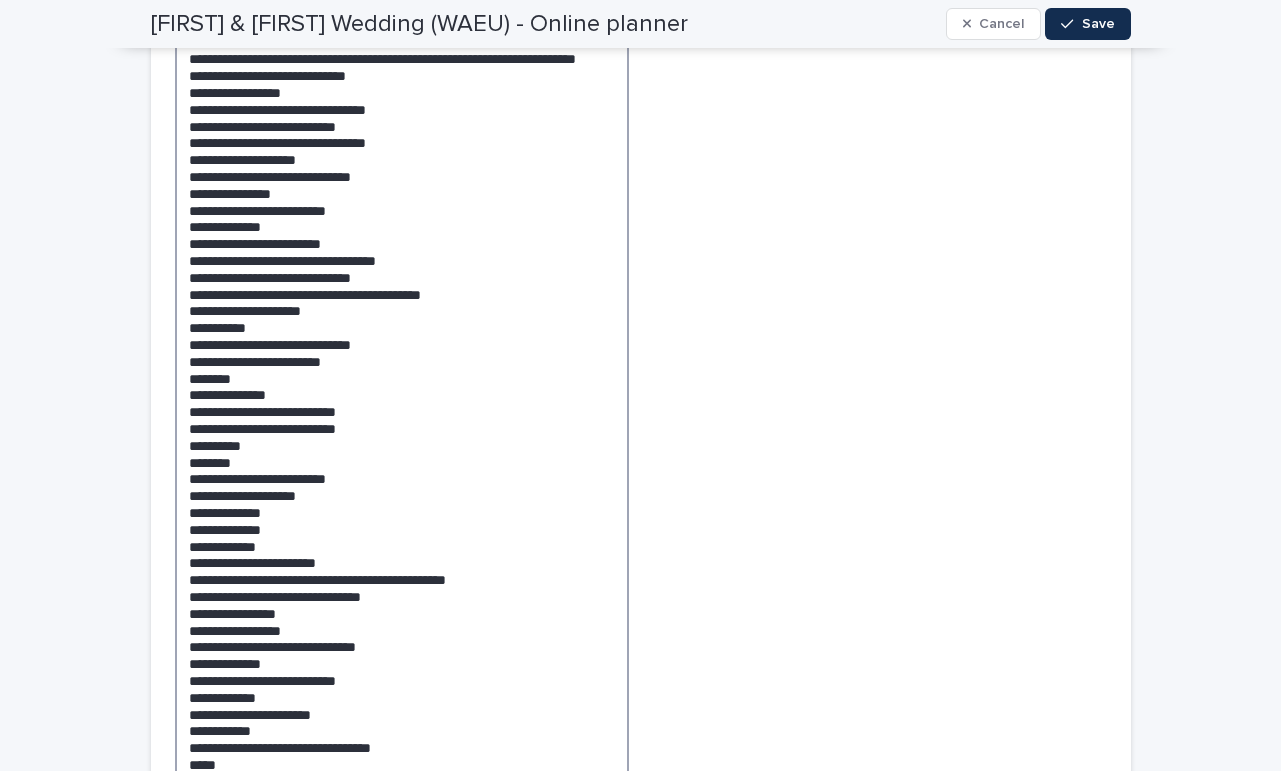 scroll, scrollTop: 6841, scrollLeft: 0, axis: vertical 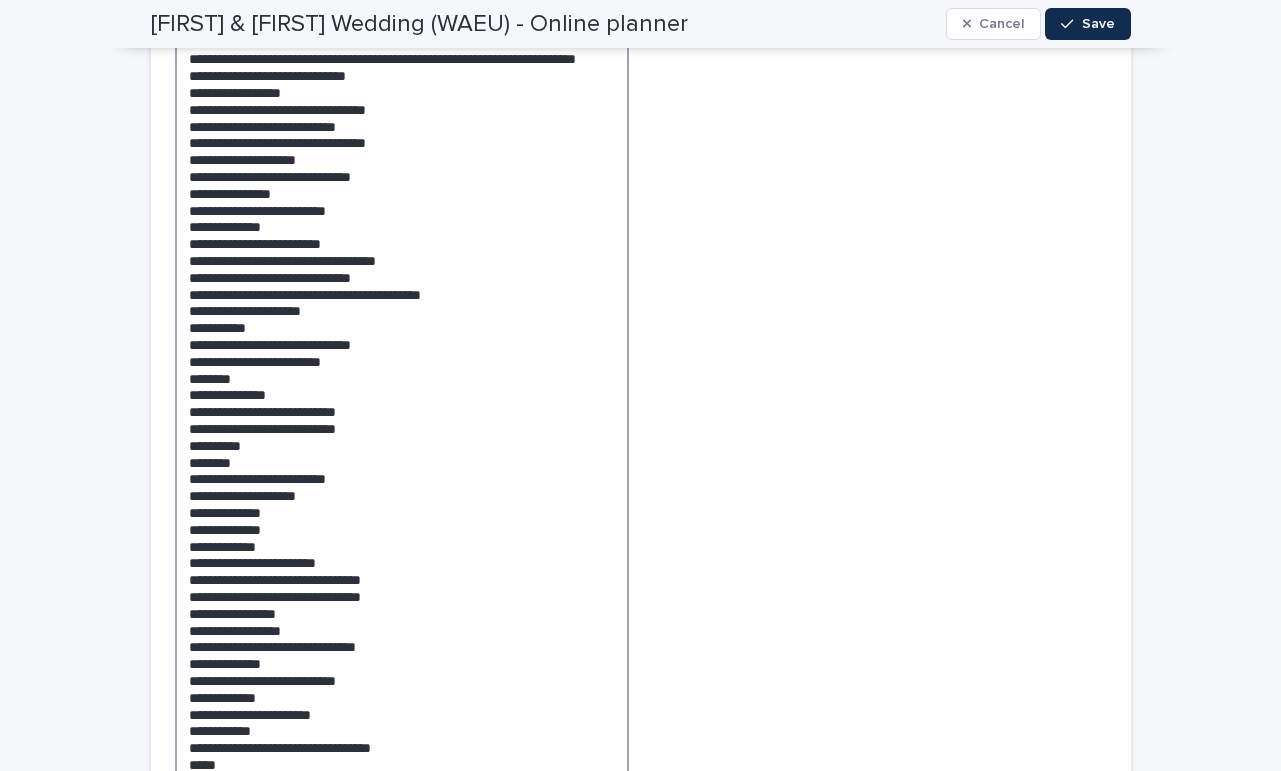 drag, startPoint x: 235, startPoint y: 488, endPoint x: 176, endPoint y: 488, distance: 59 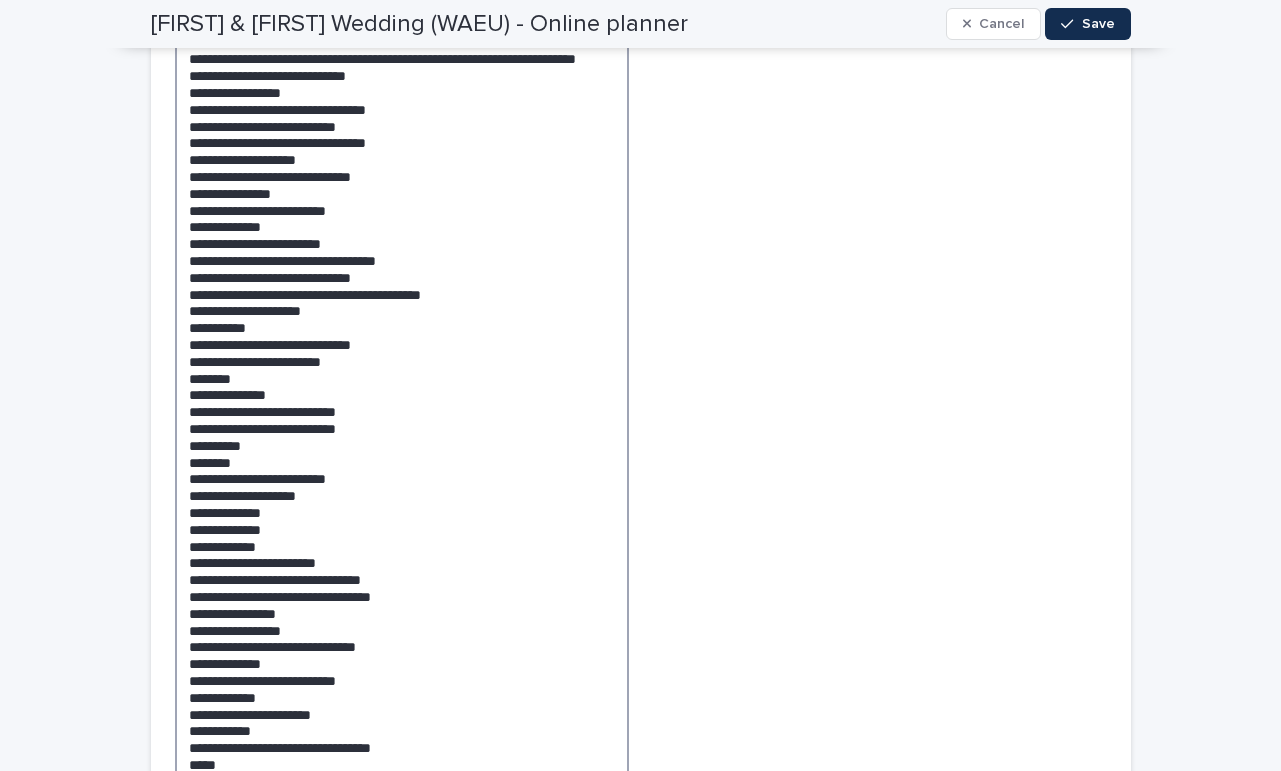 paste on "*******" 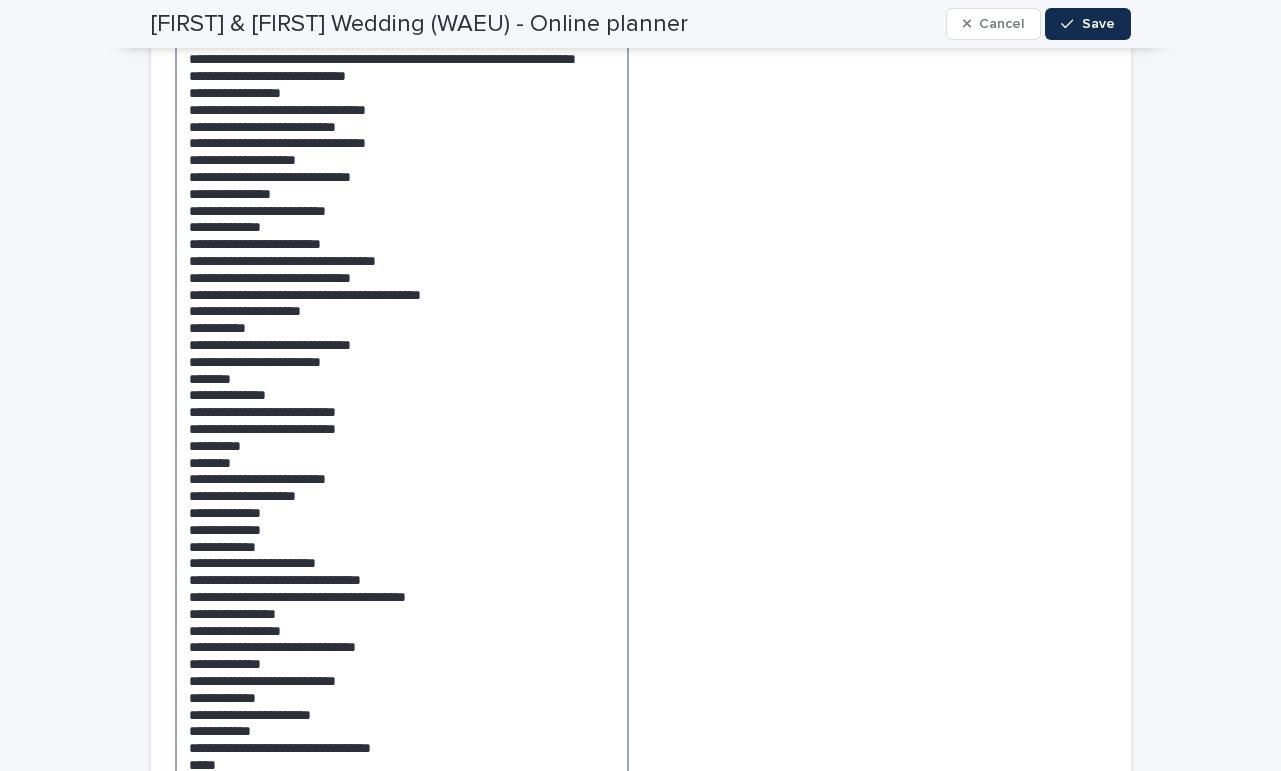 scroll, scrollTop: 6841, scrollLeft: 0, axis: vertical 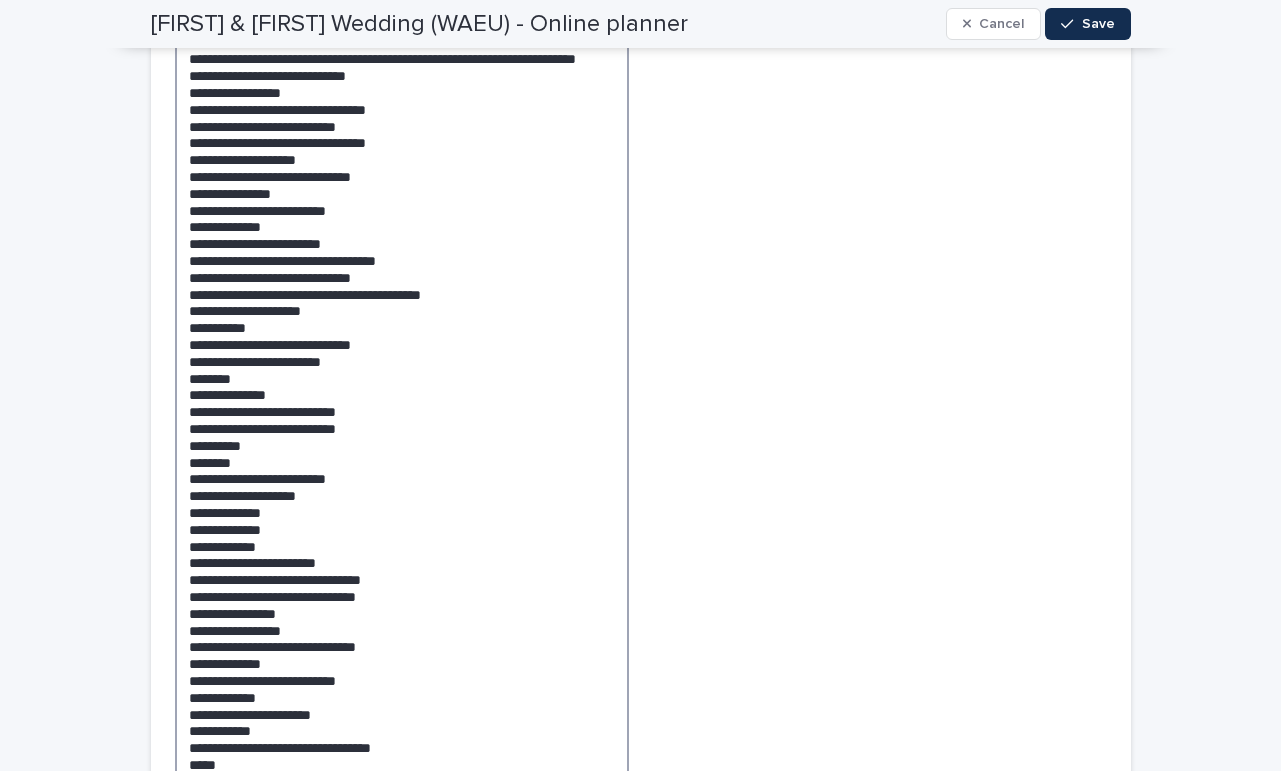 click at bounding box center [402, 228] 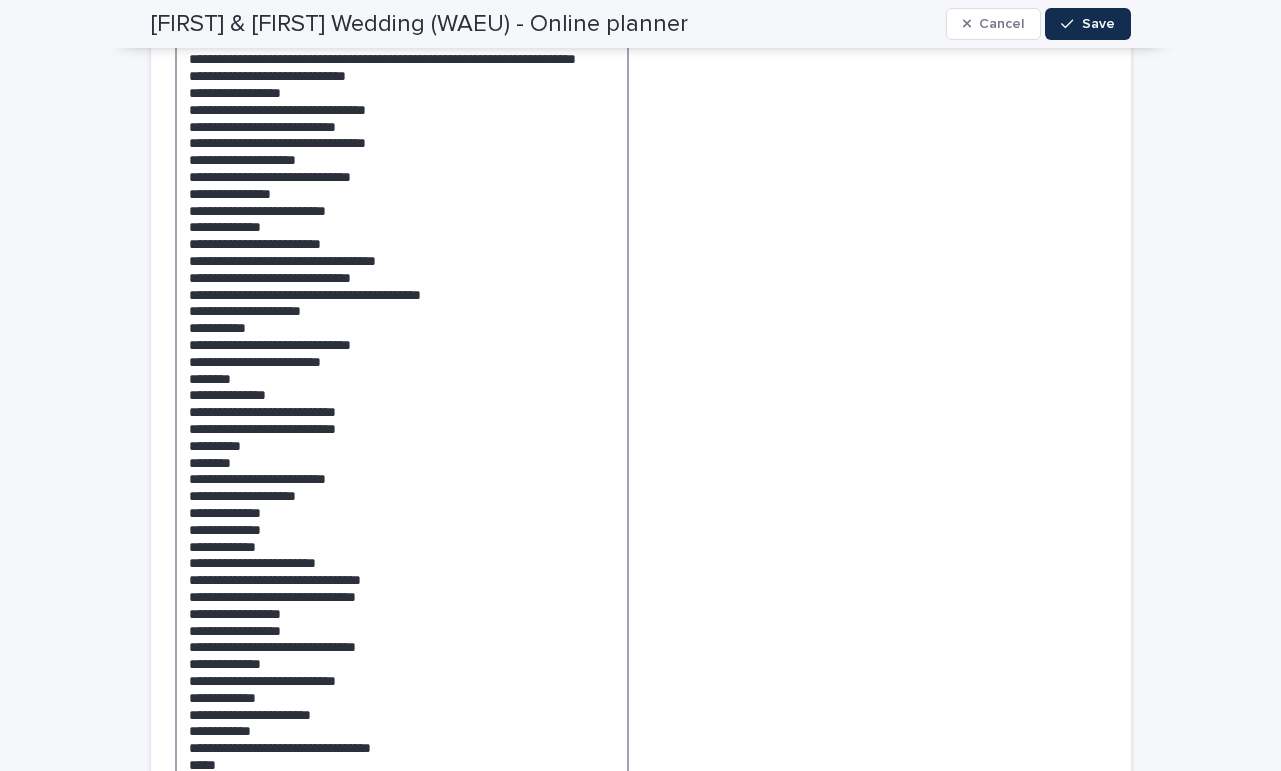 scroll, scrollTop: 6841, scrollLeft: 0, axis: vertical 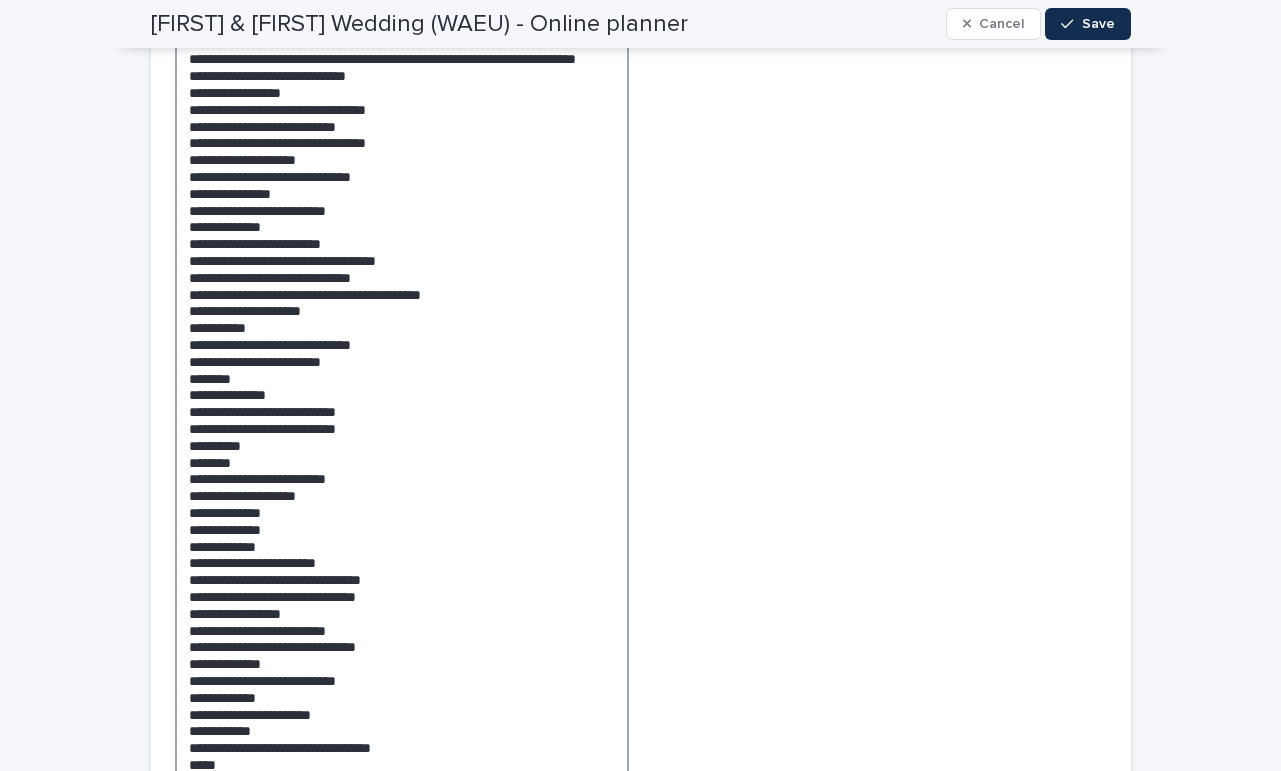 drag, startPoint x: 227, startPoint y: 522, endPoint x: 171, endPoint y: 522, distance: 56 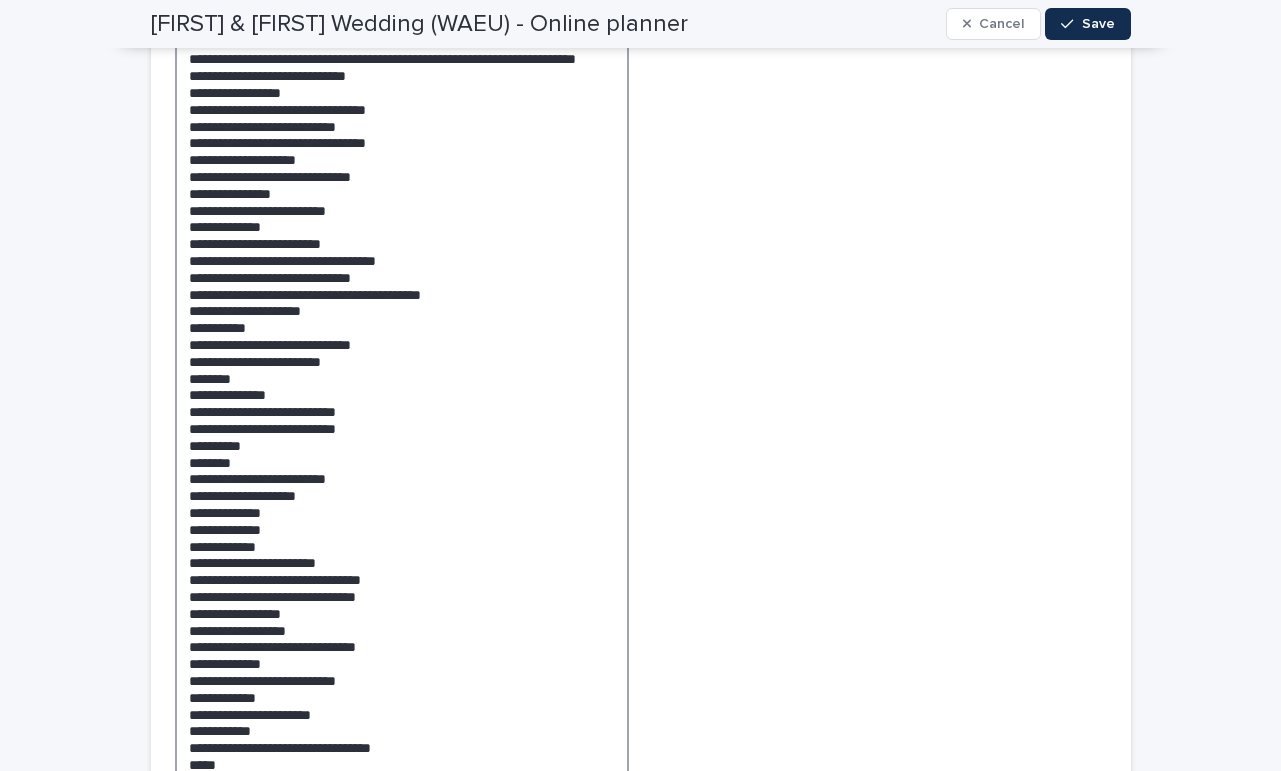 scroll, scrollTop: 6841, scrollLeft: 0, axis: vertical 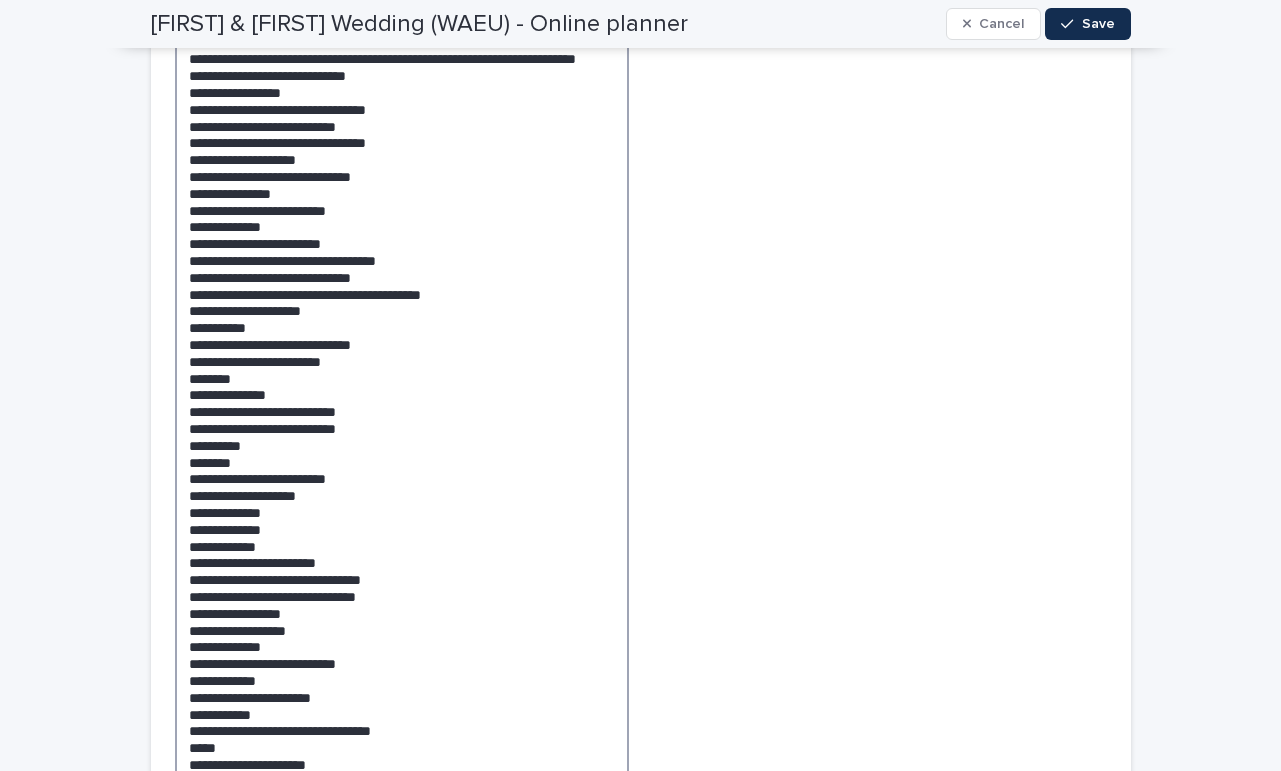 click at bounding box center [402, 220] 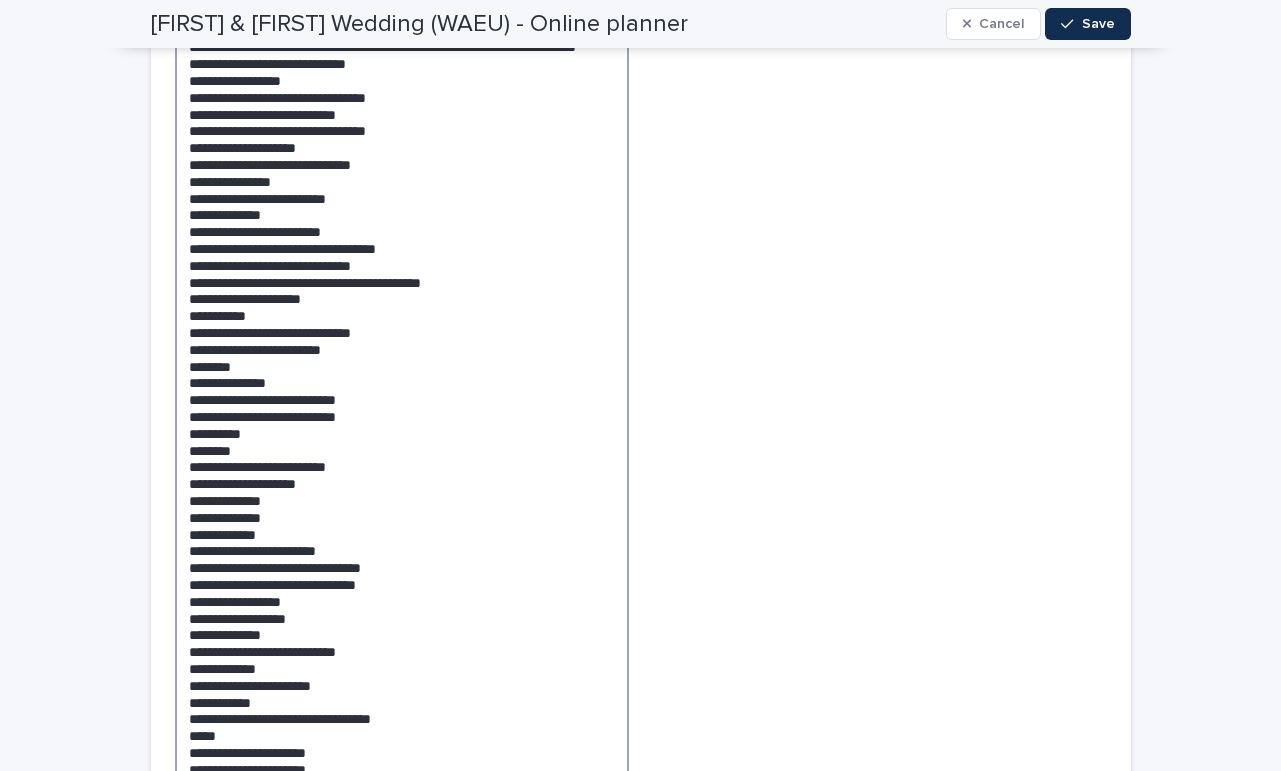 click at bounding box center (402, 208) 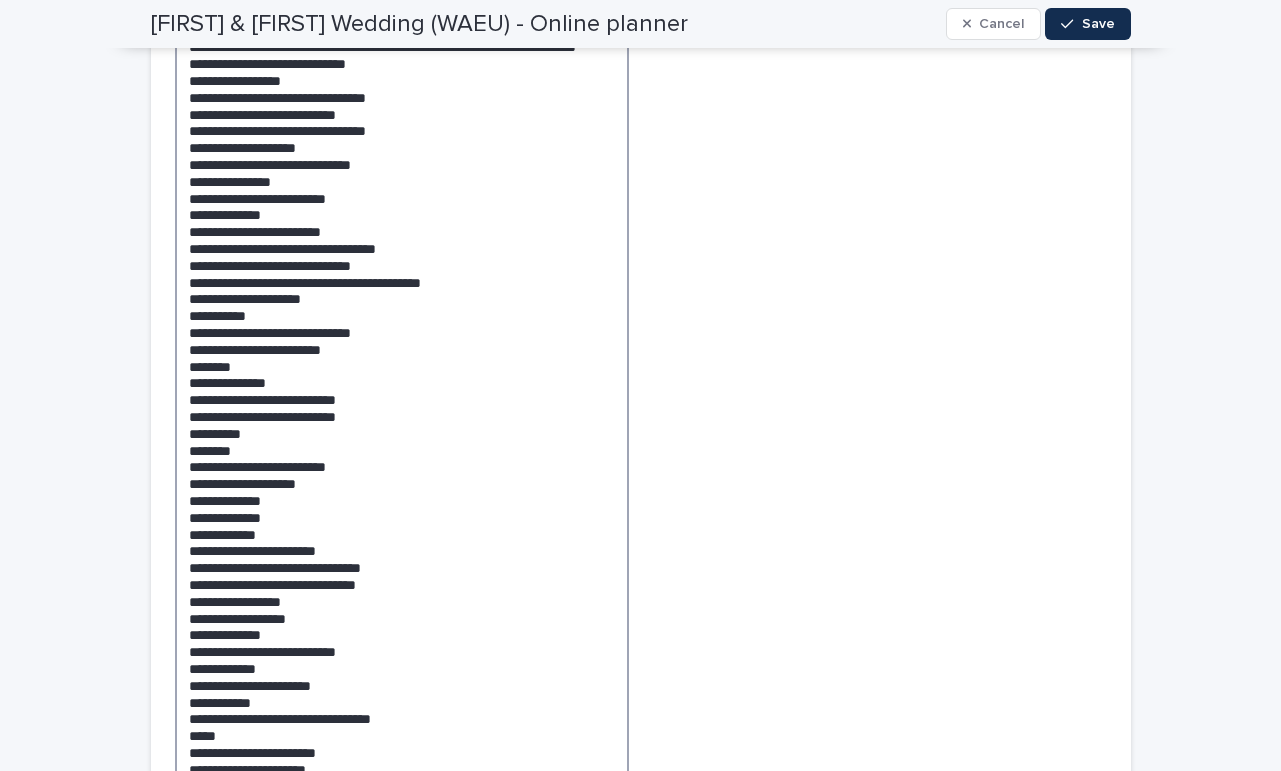 scroll, scrollTop: 6853, scrollLeft: 0, axis: vertical 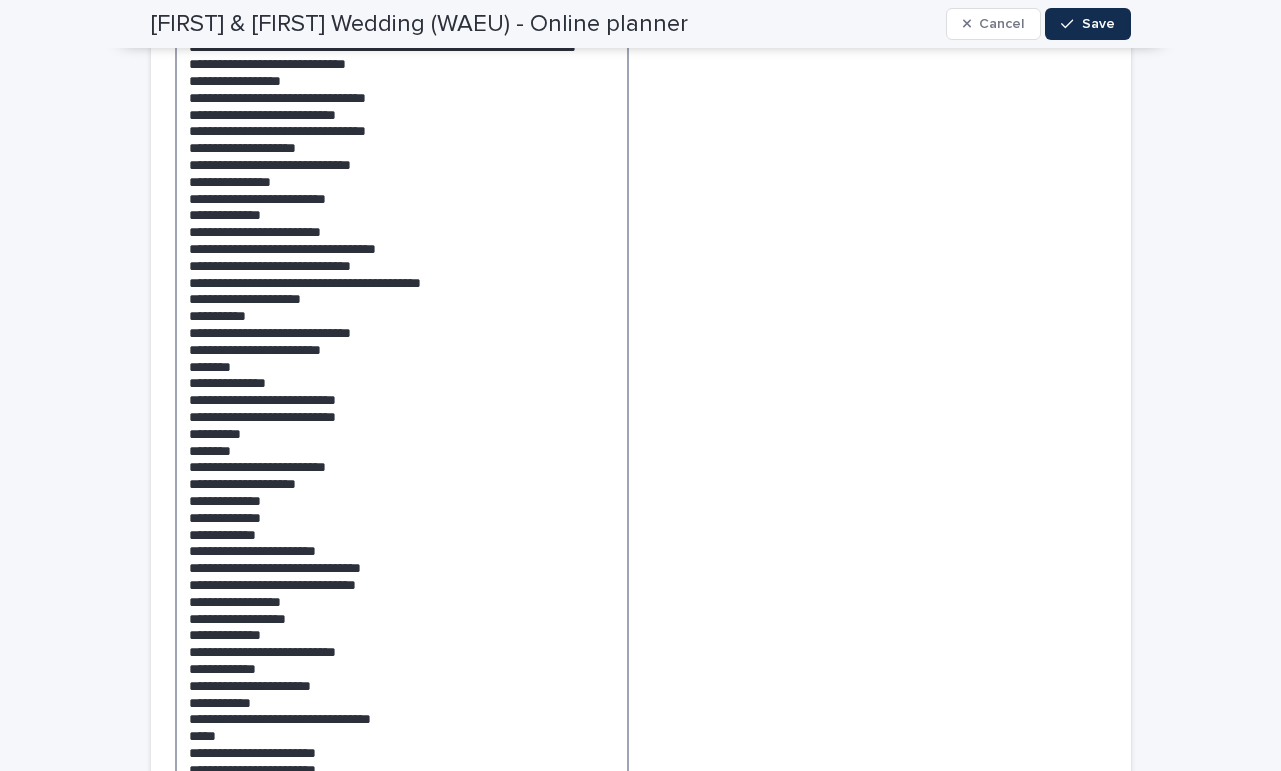 click at bounding box center [402, 208] 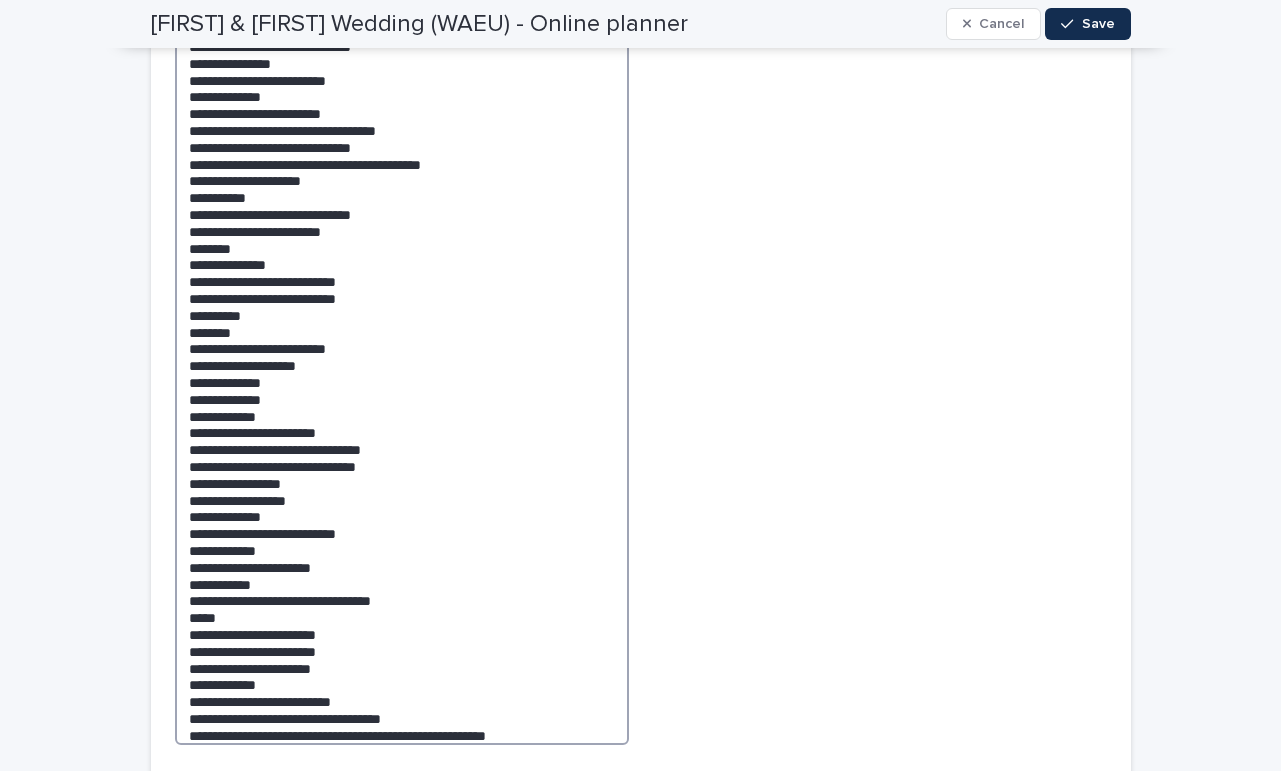 scroll, scrollTop: 7157, scrollLeft: 0, axis: vertical 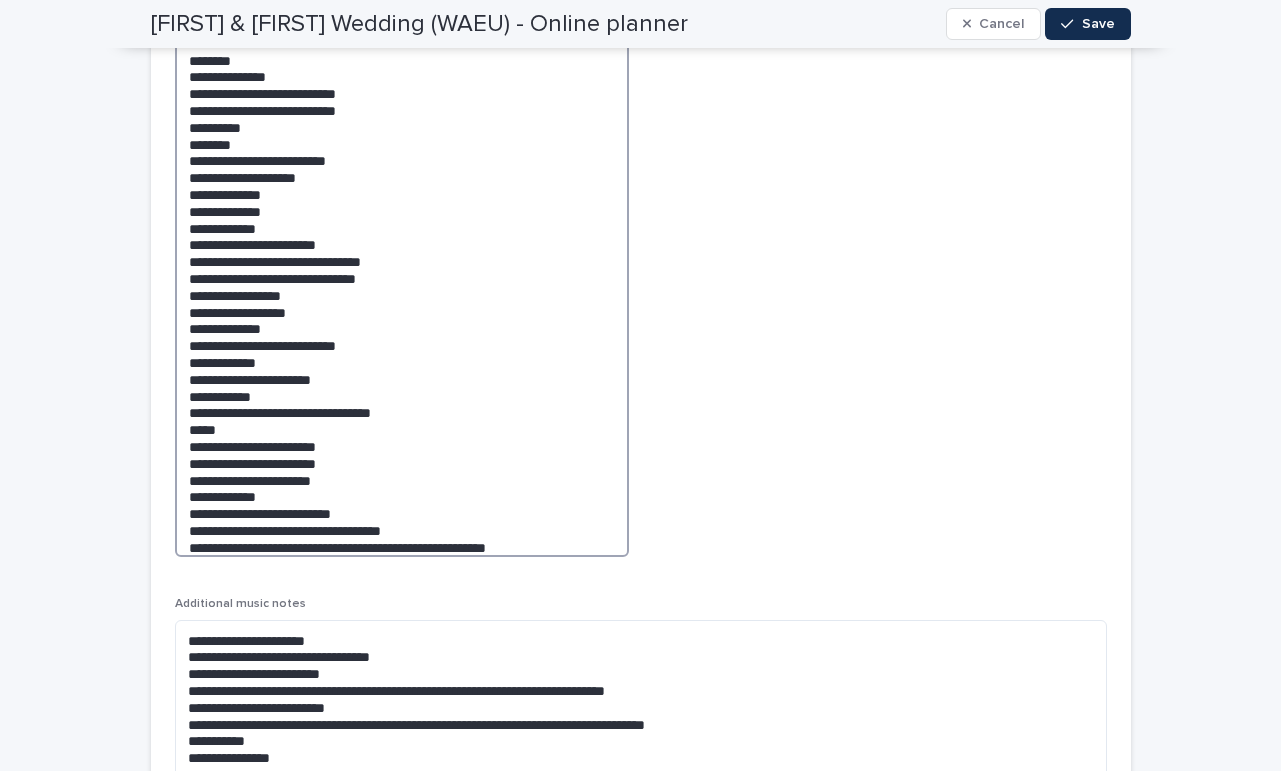 drag, startPoint x: 304, startPoint y: 688, endPoint x: 308, endPoint y: 524, distance: 164.04877 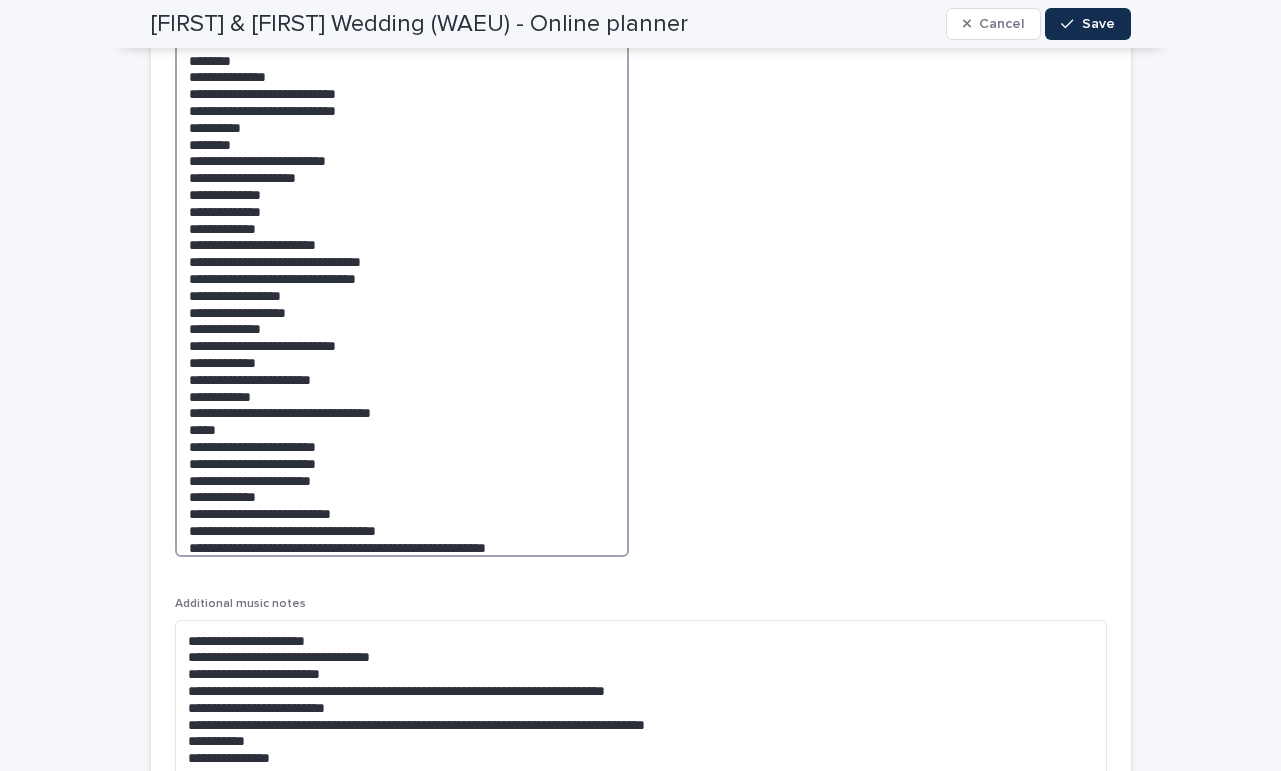 scroll, scrollTop: 7157, scrollLeft: 0, axis: vertical 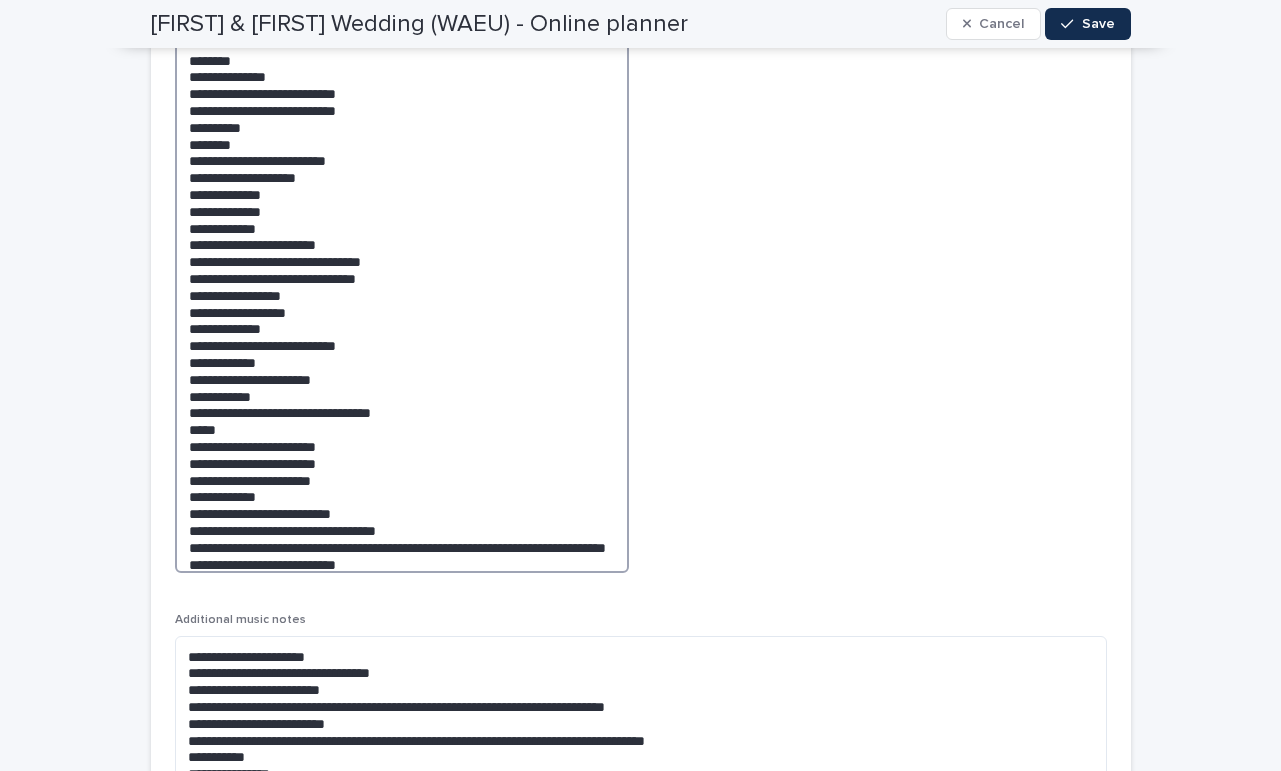 drag, startPoint x: 341, startPoint y: 423, endPoint x: 101, endPoint y: 422, distance: 240.00209 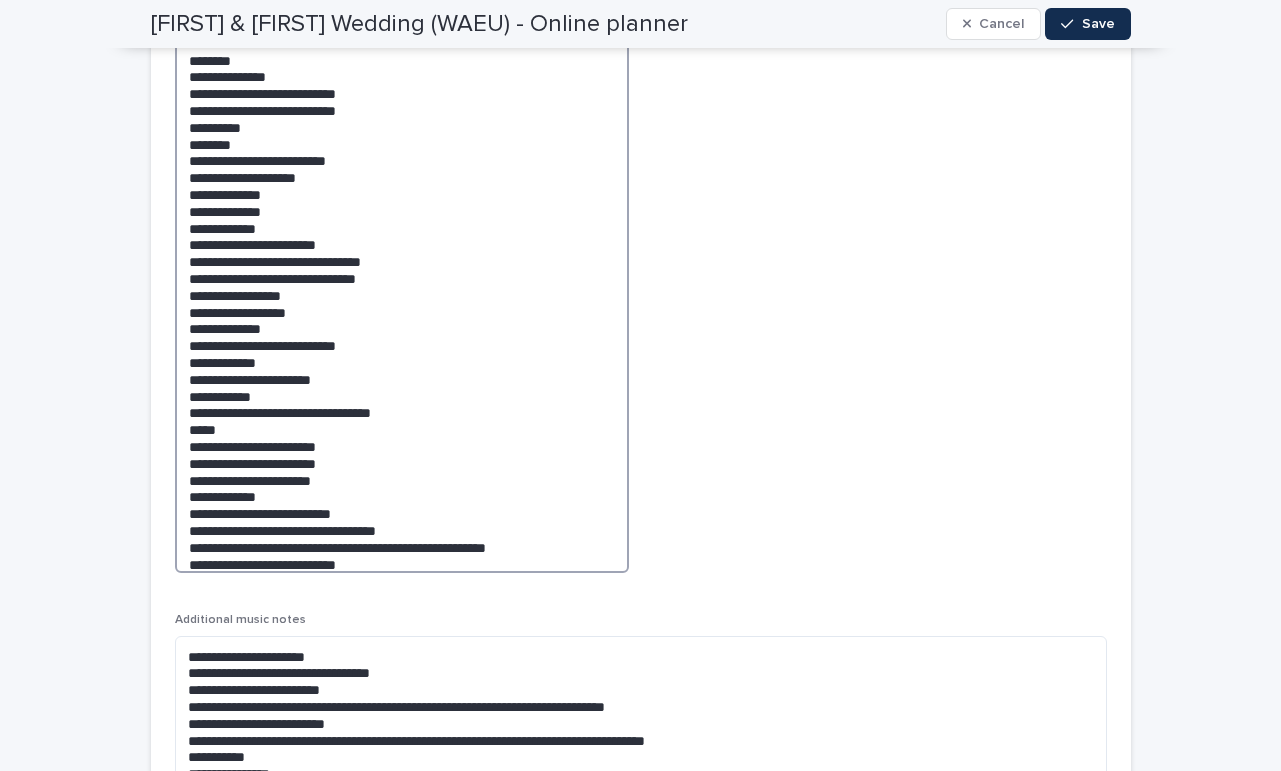 scroll, scrollTop: 0, scrollLeft: 0, axis: both 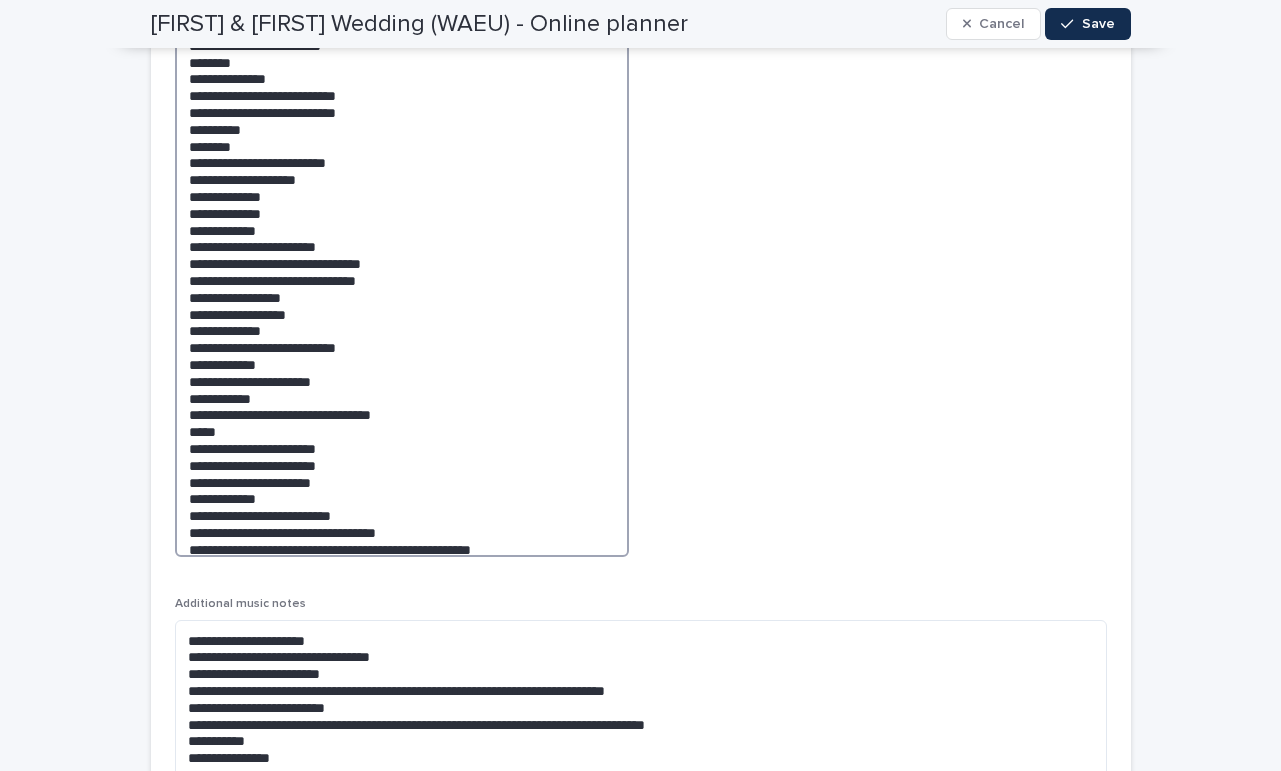 click at bounding box center (402, -96) 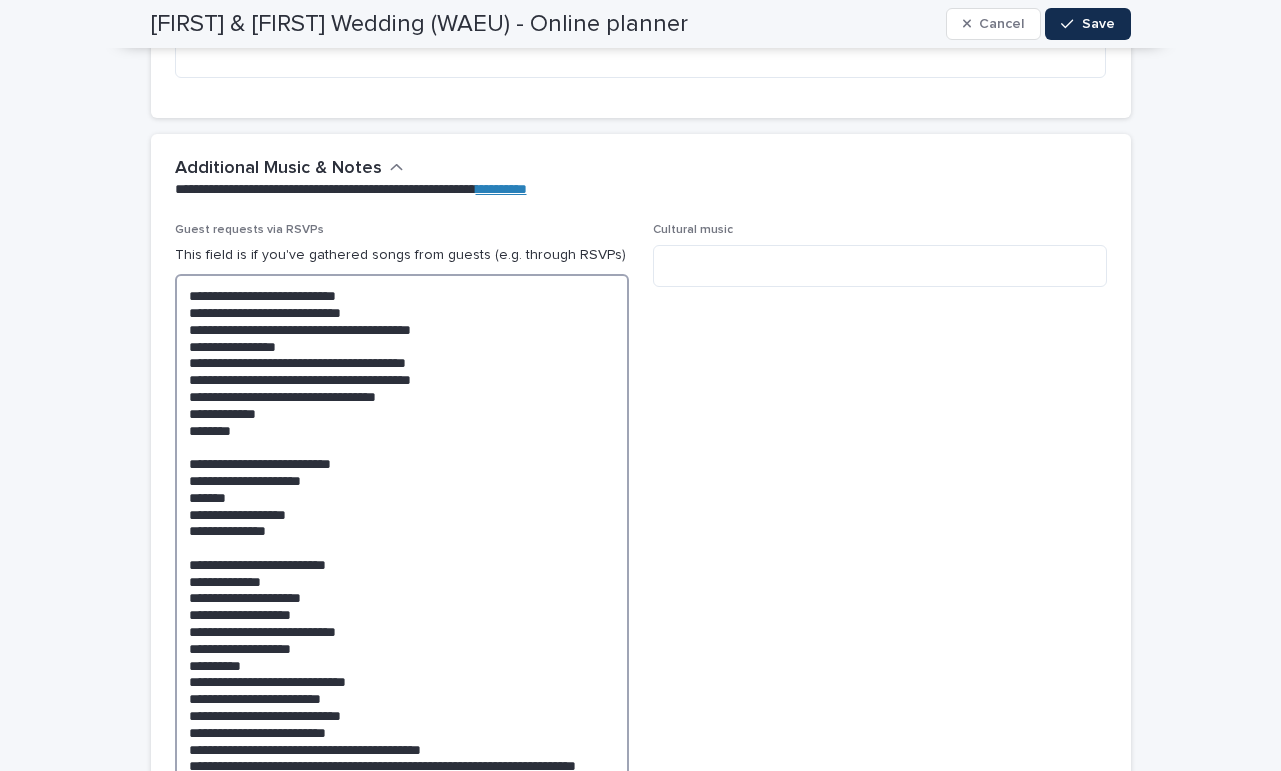 scroll, scrollTop: 6157, scrollLeft: 0, axis: vertical 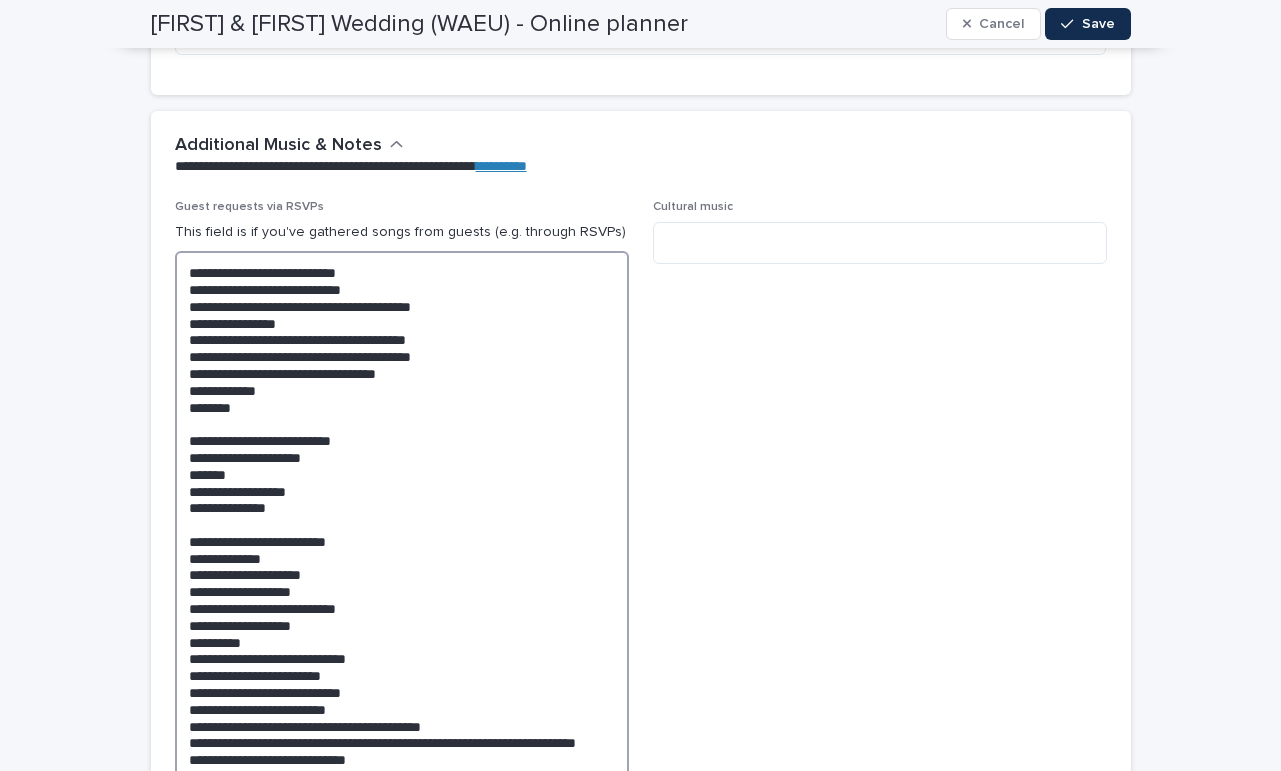 click at bounding box center [402, 904] 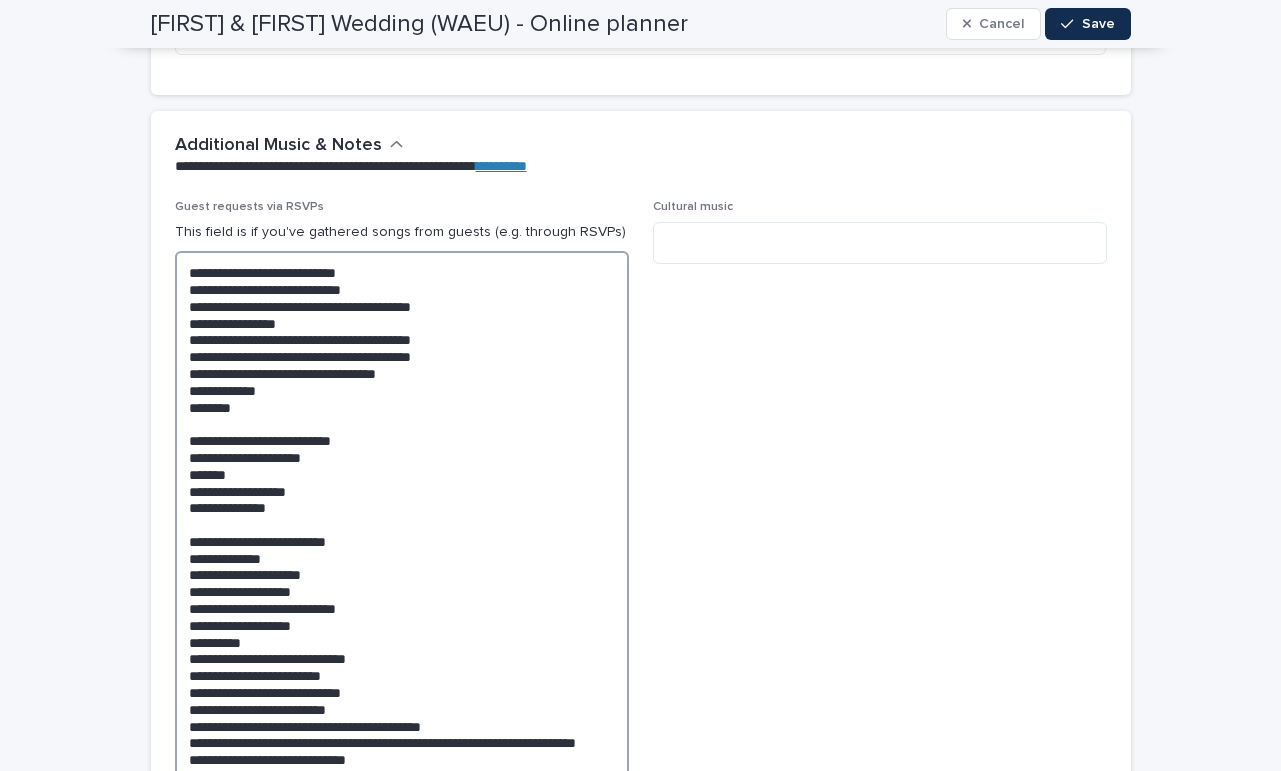 click at bounding box center (402, 904) 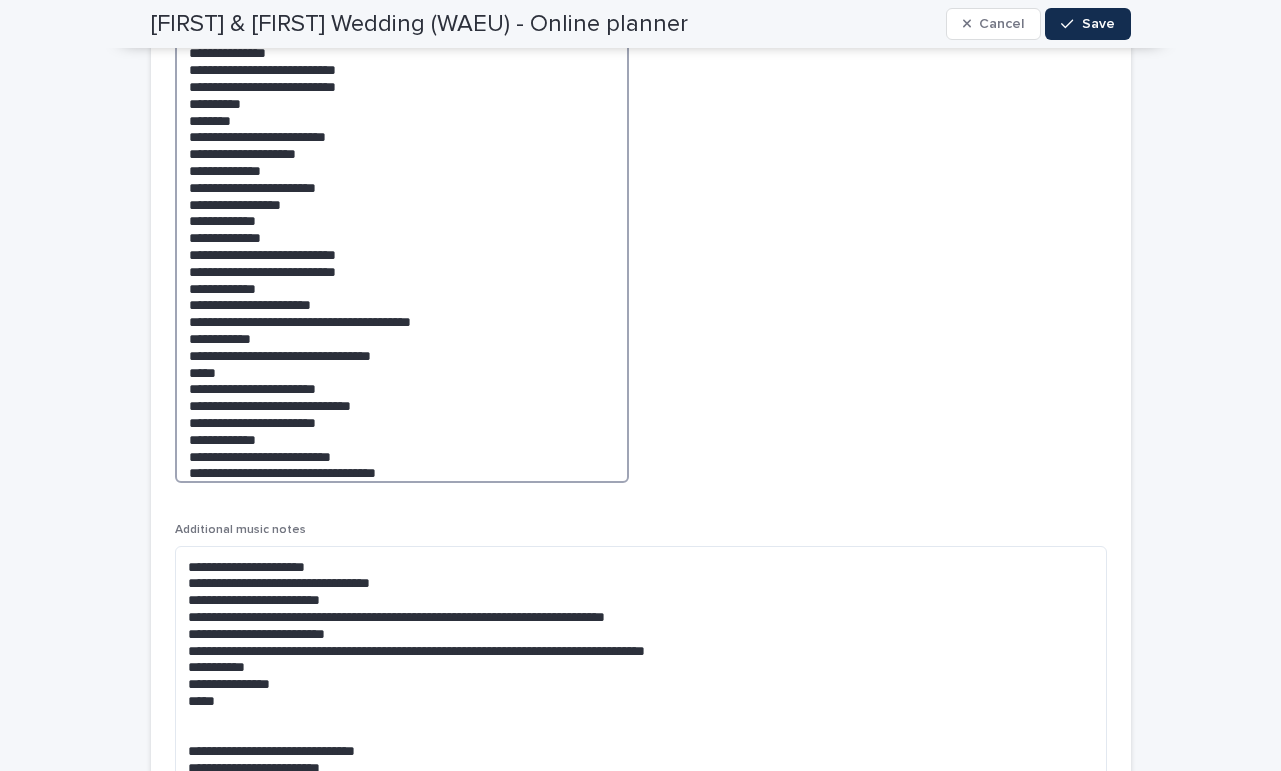 scroll, scrollTop: 7183, scrollLeft: 0, axis: vertical 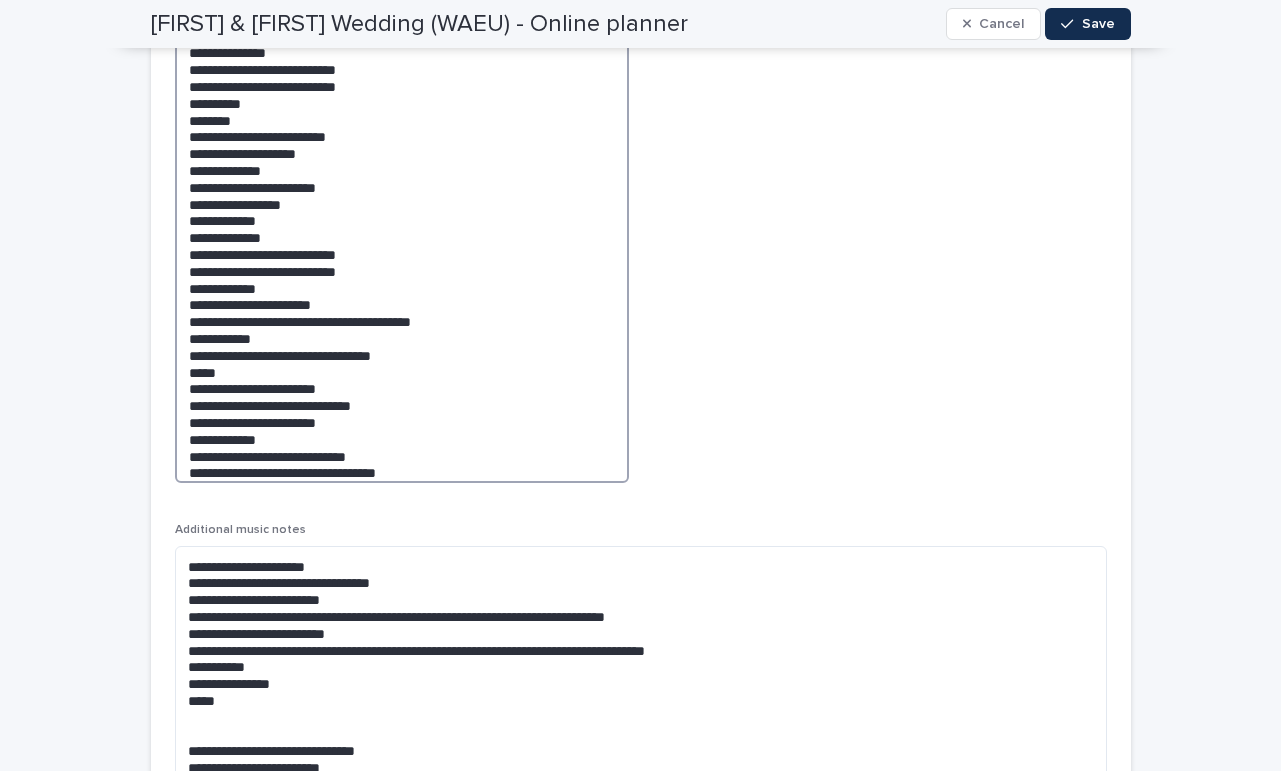 click at bounding box center [402, -146] 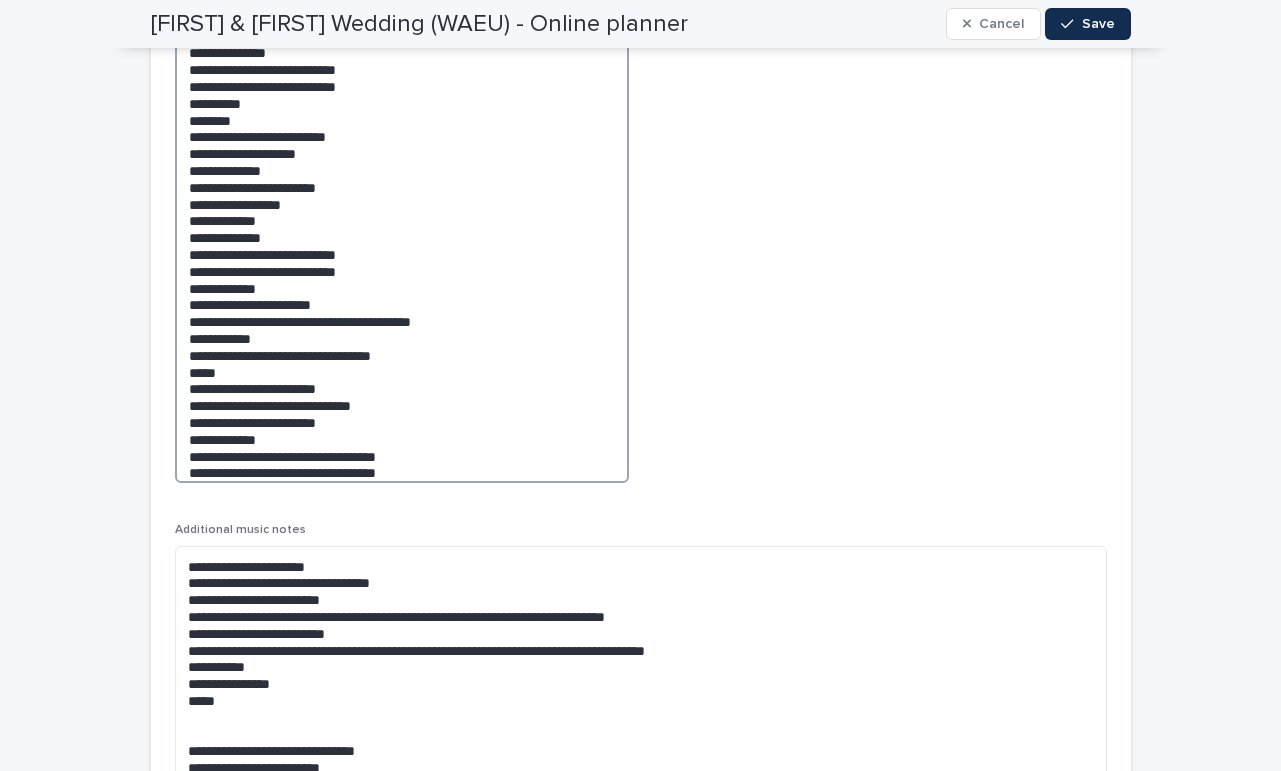 scroll, scrollTop: 7183, scrollLeft: 0, axis: vertical 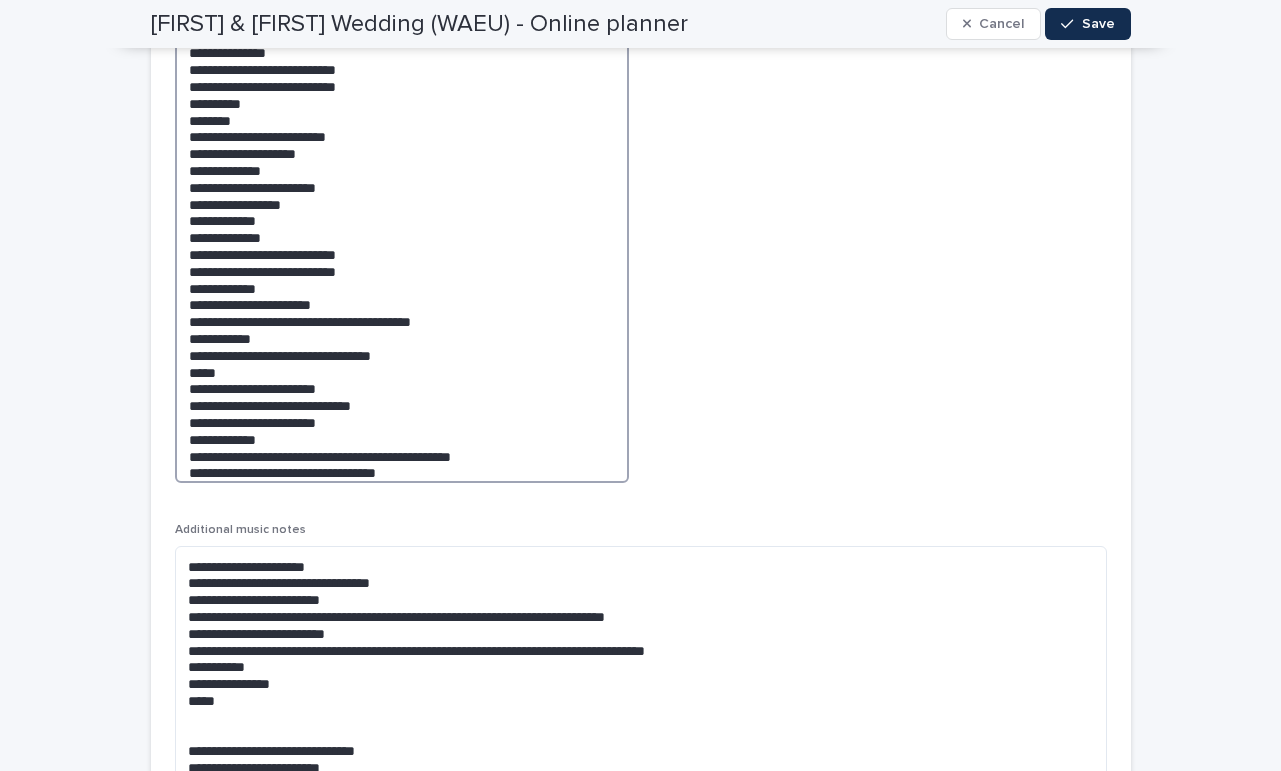 drag, startPoint x: 293, startPoint y: 339, endPoint x: 150, endPoint y: 322, distance: 144.00694 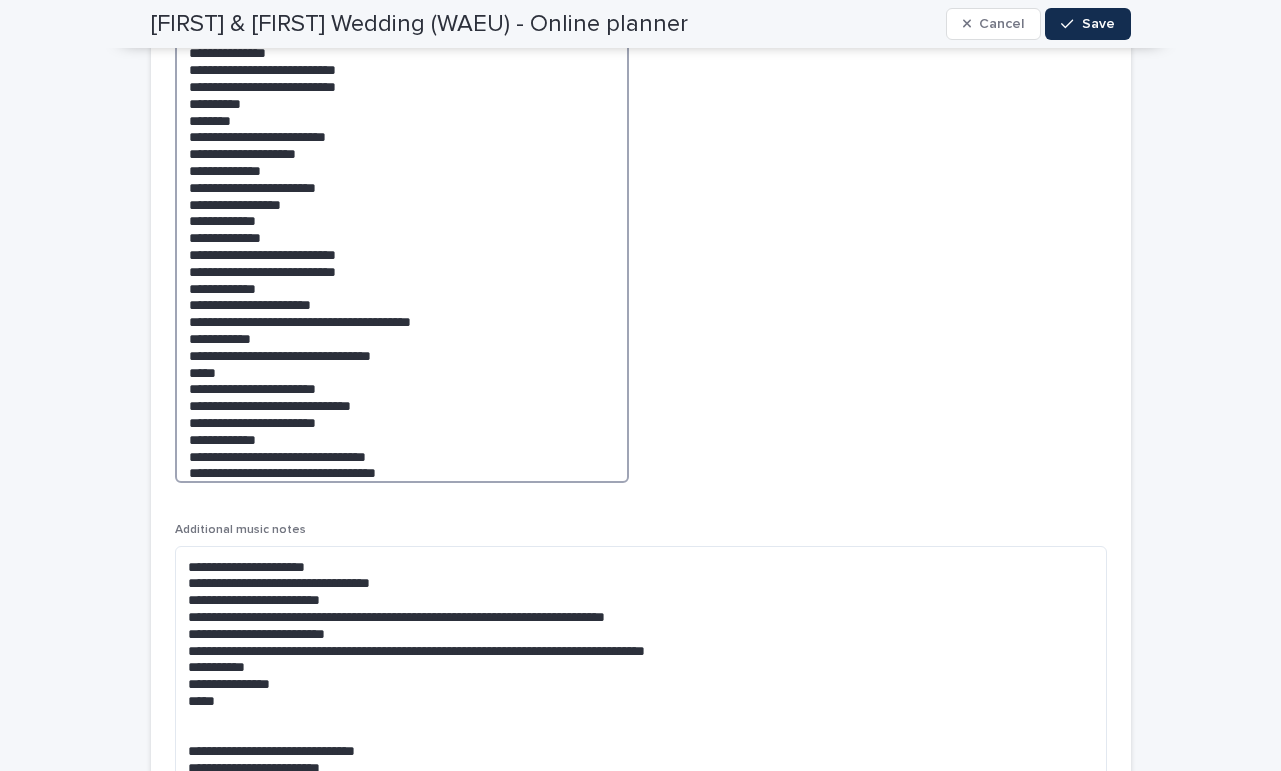 scroll, scrollTop: 7183, scrollLeft: 0, axis: vertical 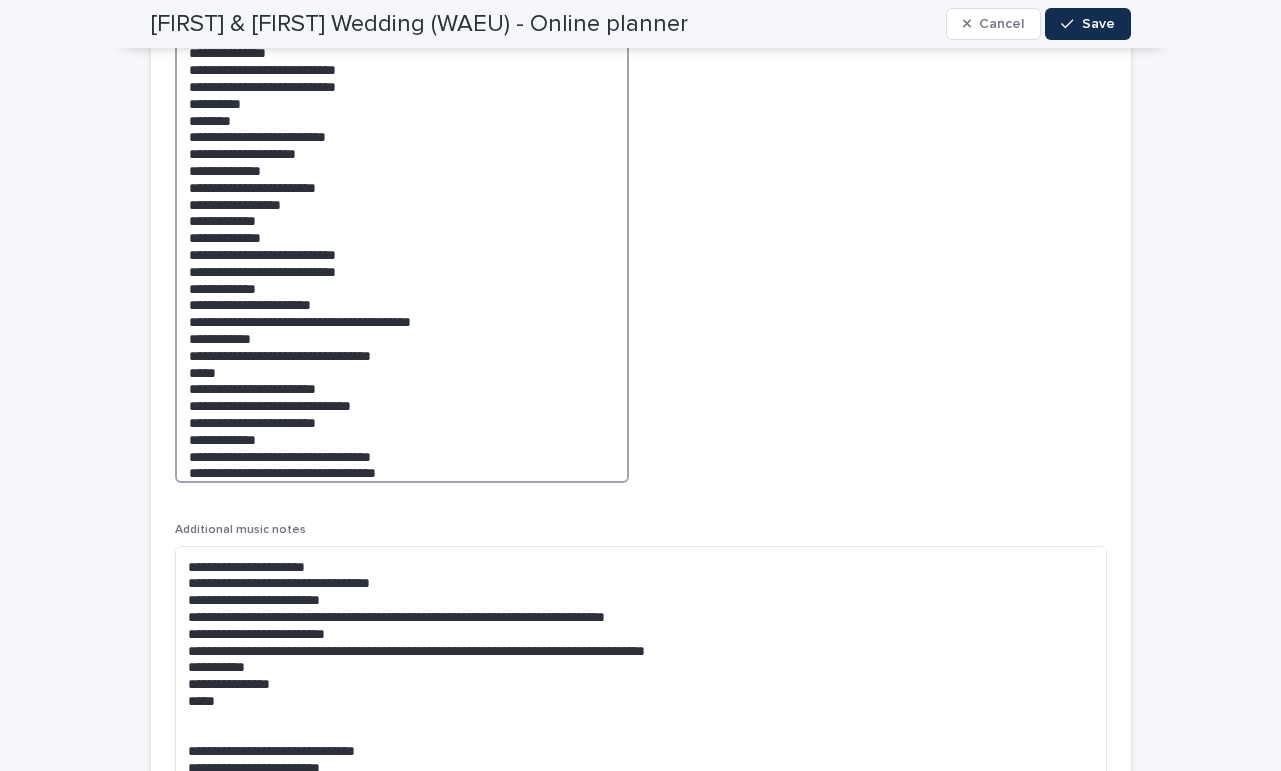 click at bounding box center (402, -146) 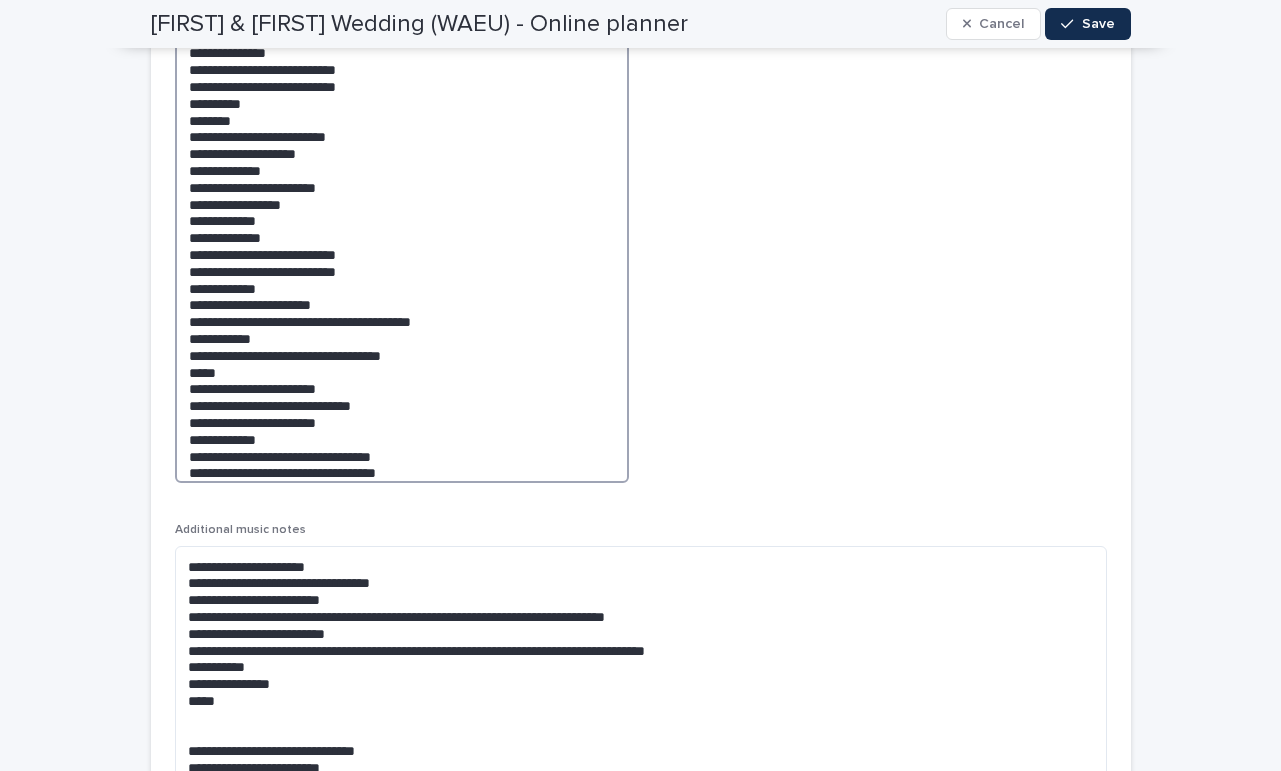 scroll, scrollTop: 7183, scrollLeft: 0, axis: vertical 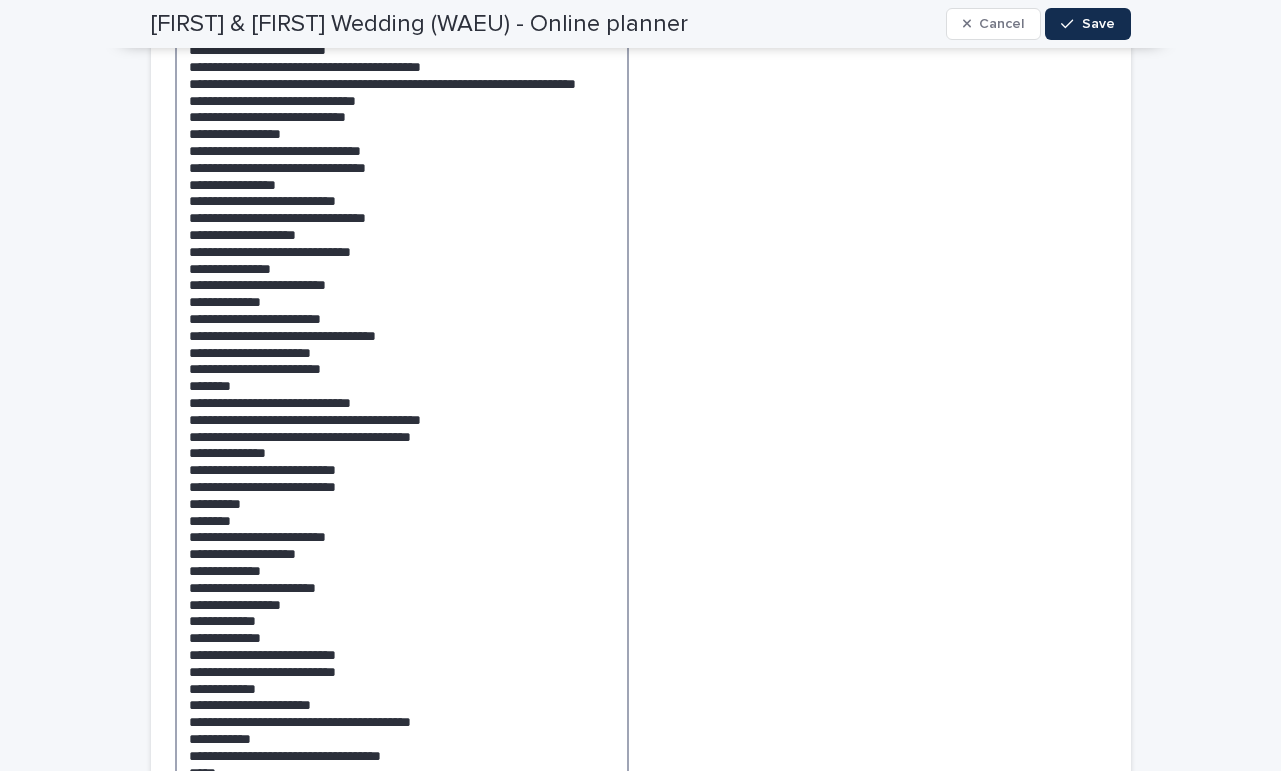 click at bounding box center (402, 254) 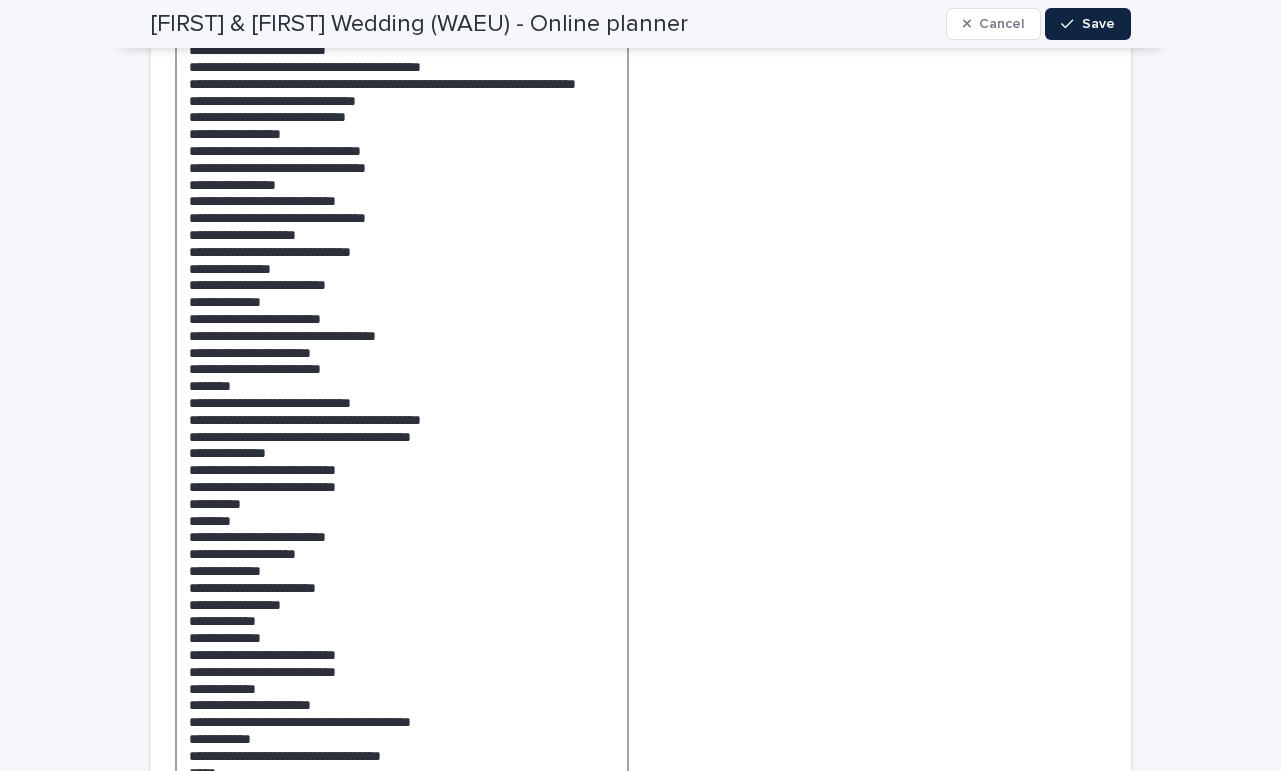 type on "**********" 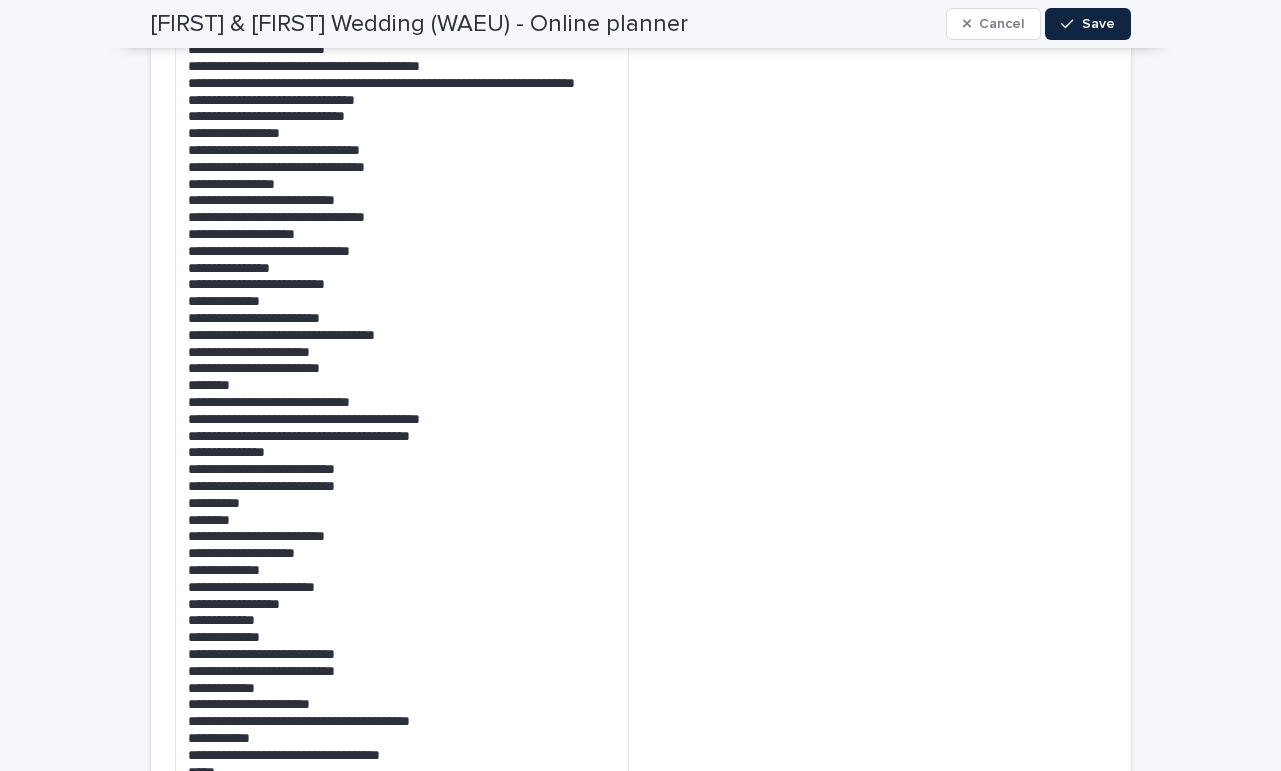 click on "Save" at bounding box center [1087, 24] 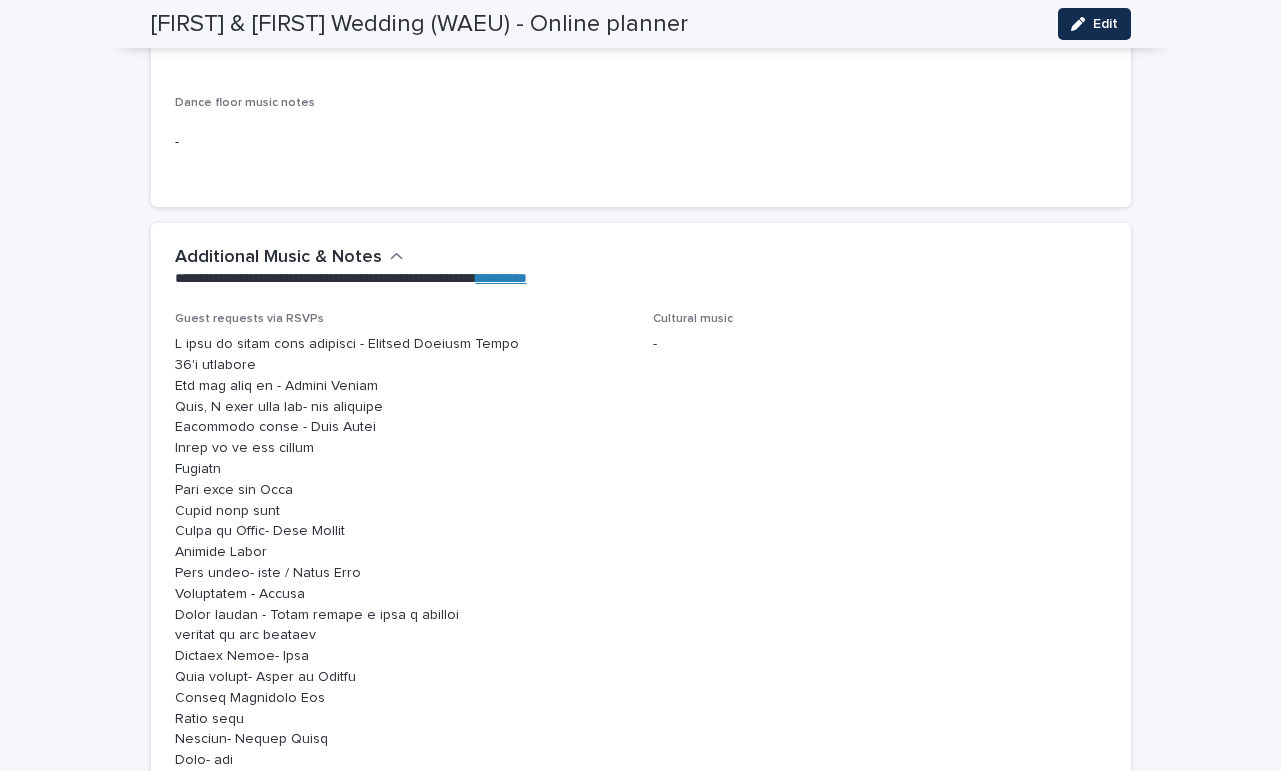 scroll, scrollTop: 5513, scrollLeft: 0, axis: vertical 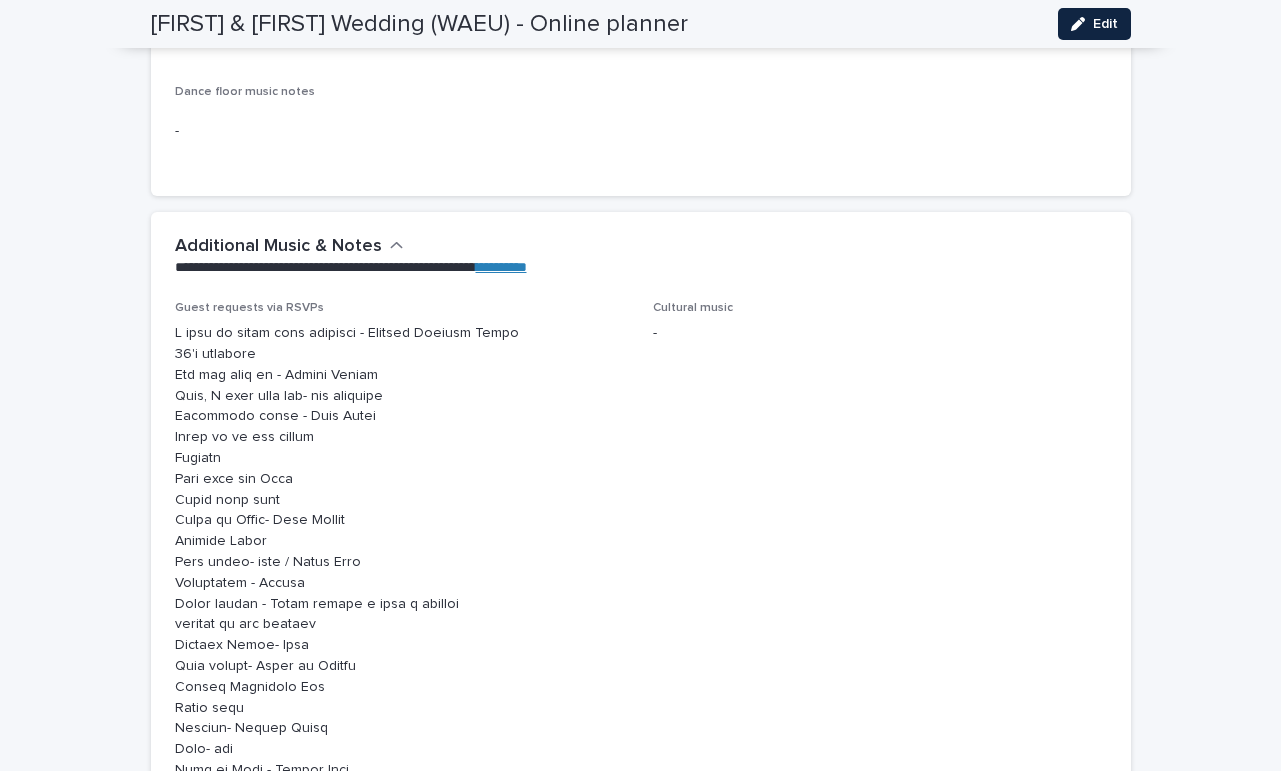 click 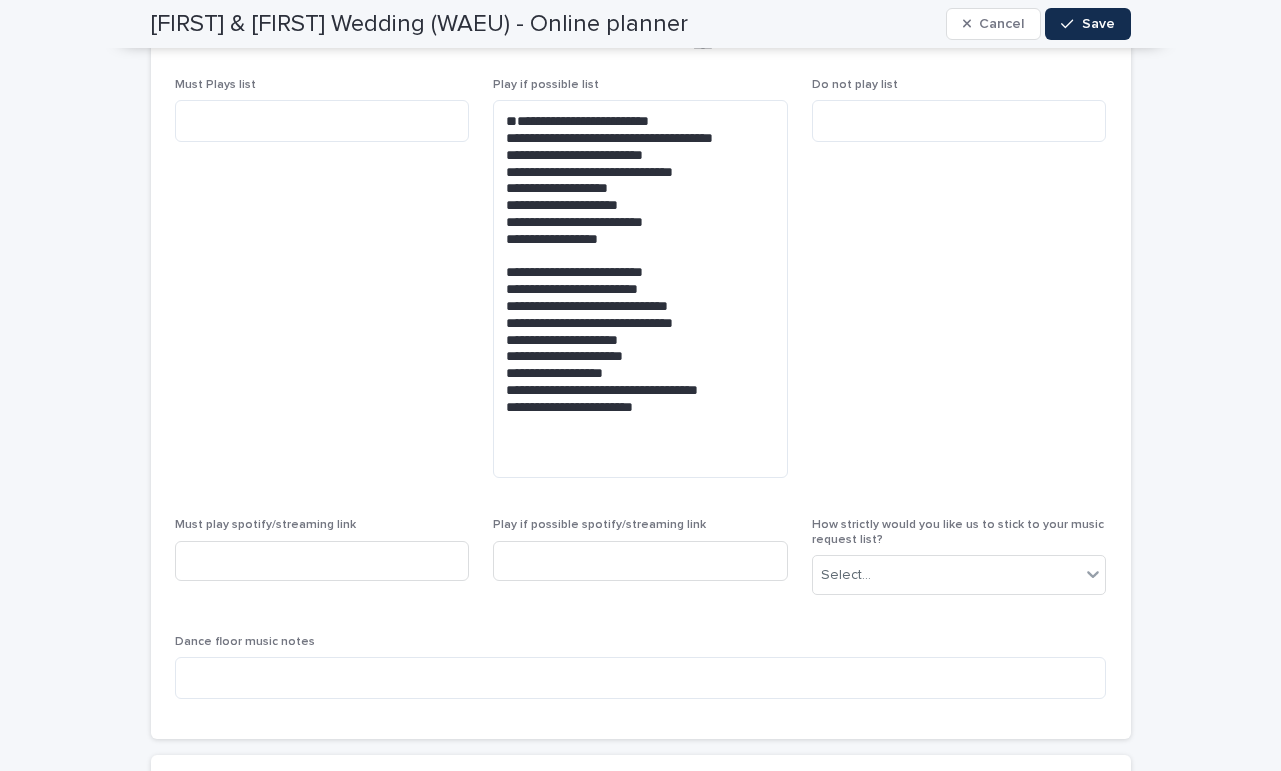 scroll, scrollTop: 5489, scrollLeft: 0, axis: vertical 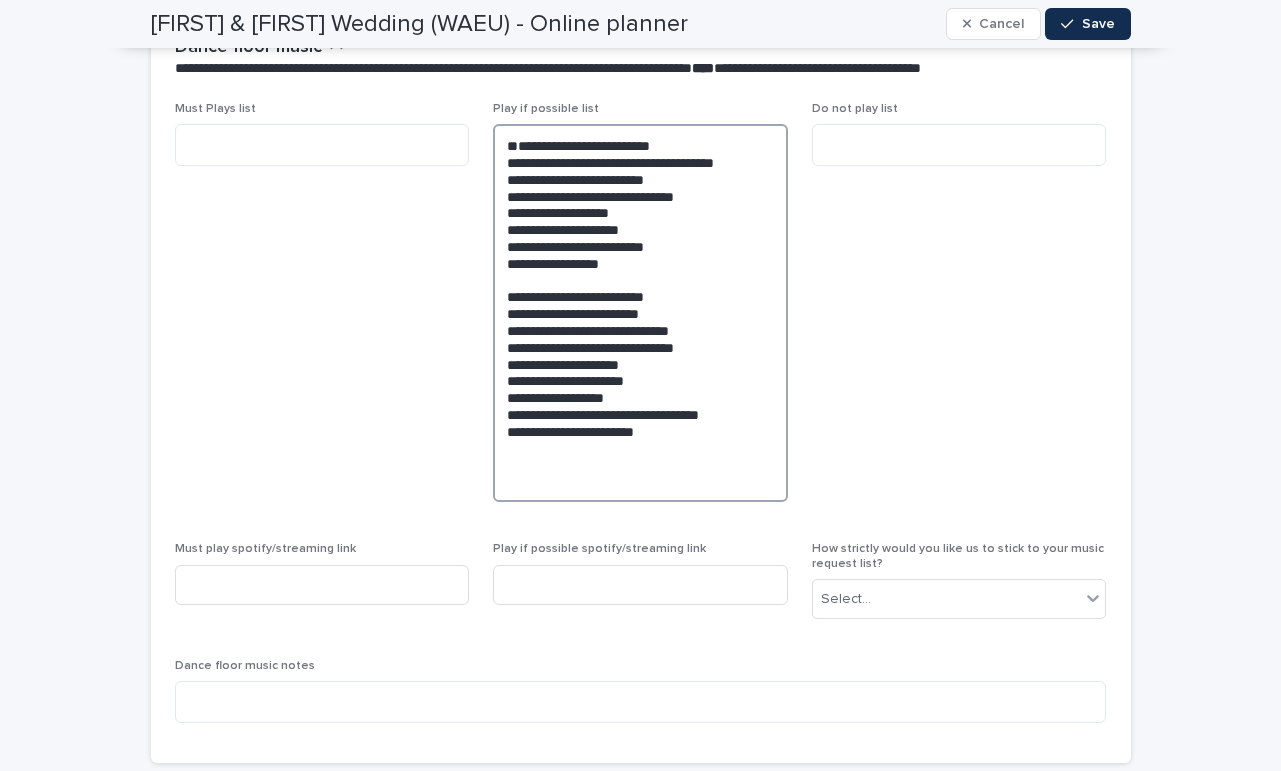 click on "**********" at bounding box center (640, 313) 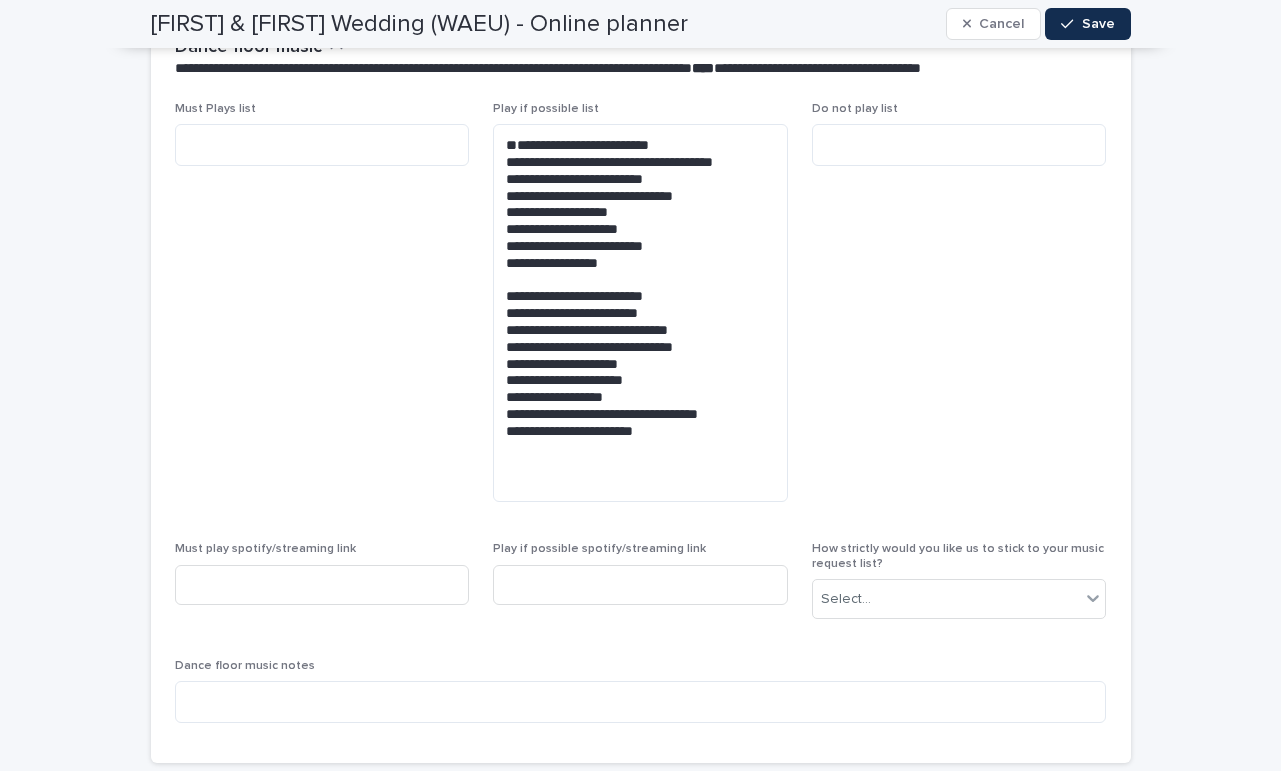 click on "Must Plays list" at bounding box center [322, 310] 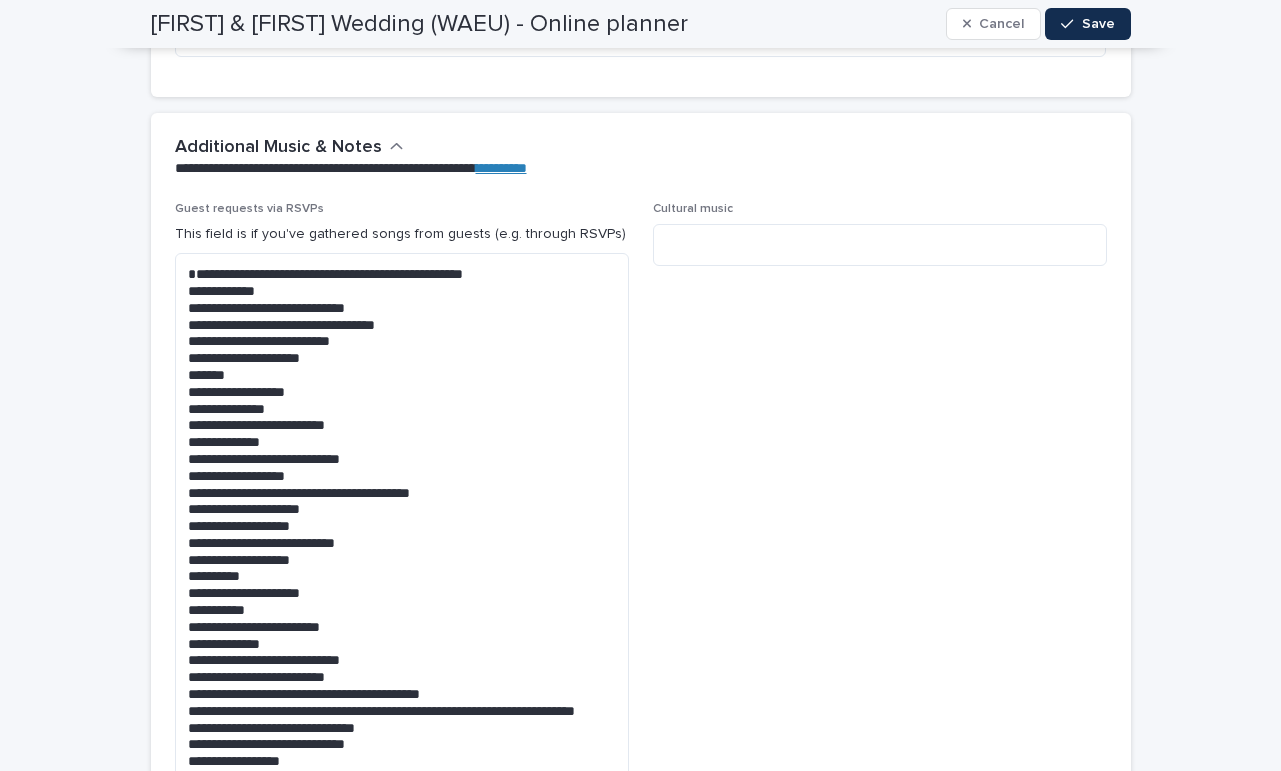 scroll, scrollTop: 6200, scrollLeft: 0, axis: vertical 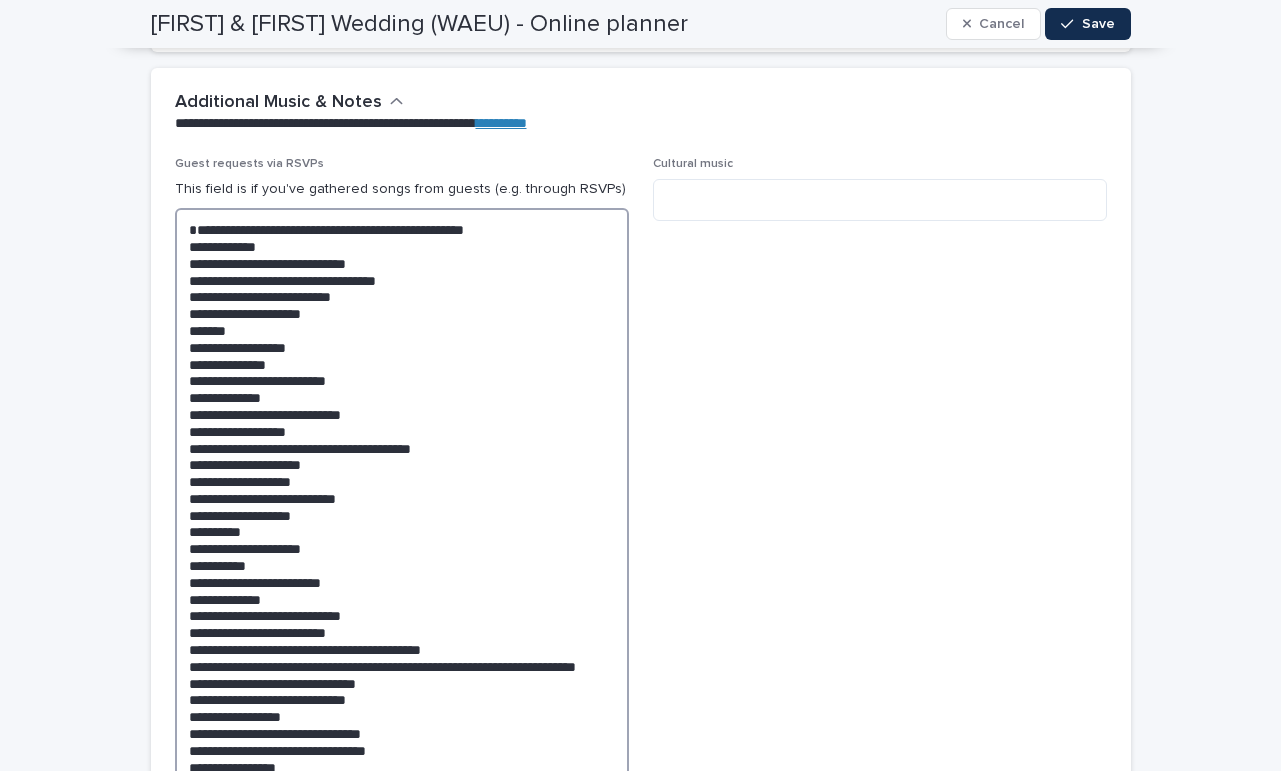 click at bounding box center [402, 845] 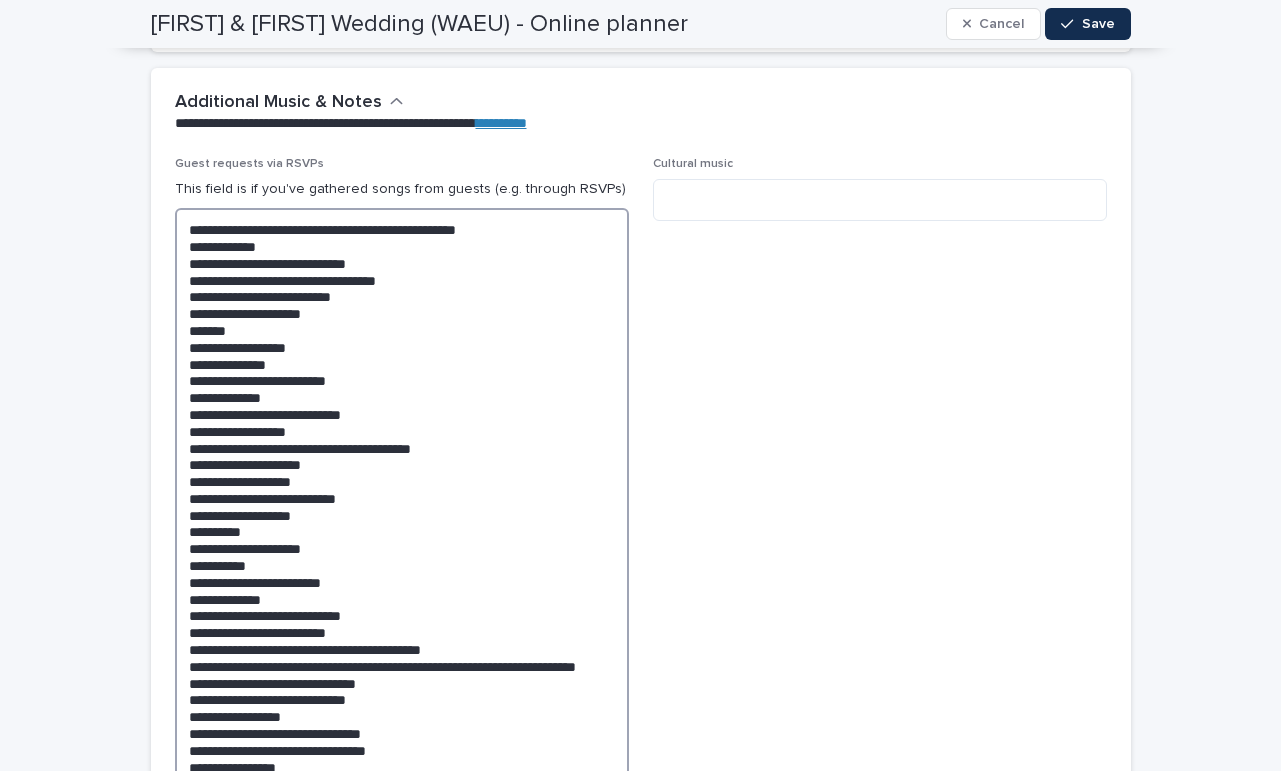 click at bounding box center (402, 845) 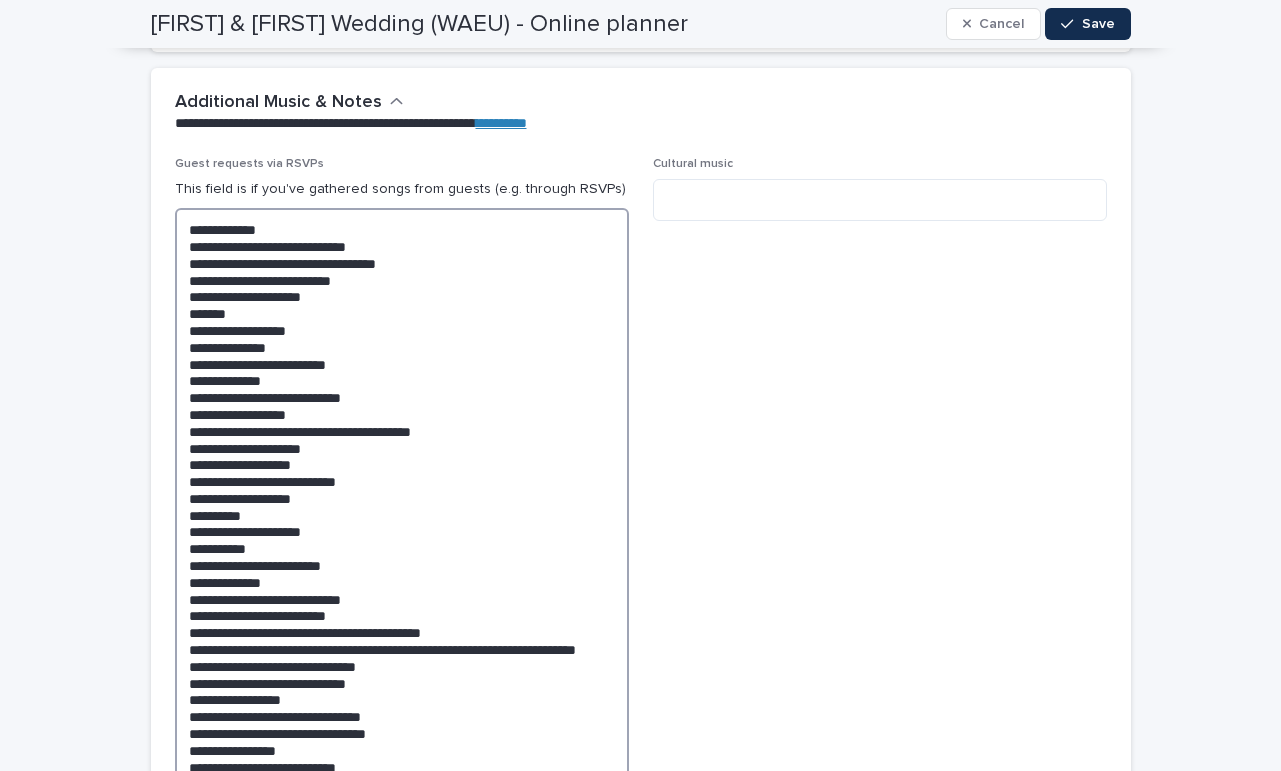 click at bounding box center [402, 837] 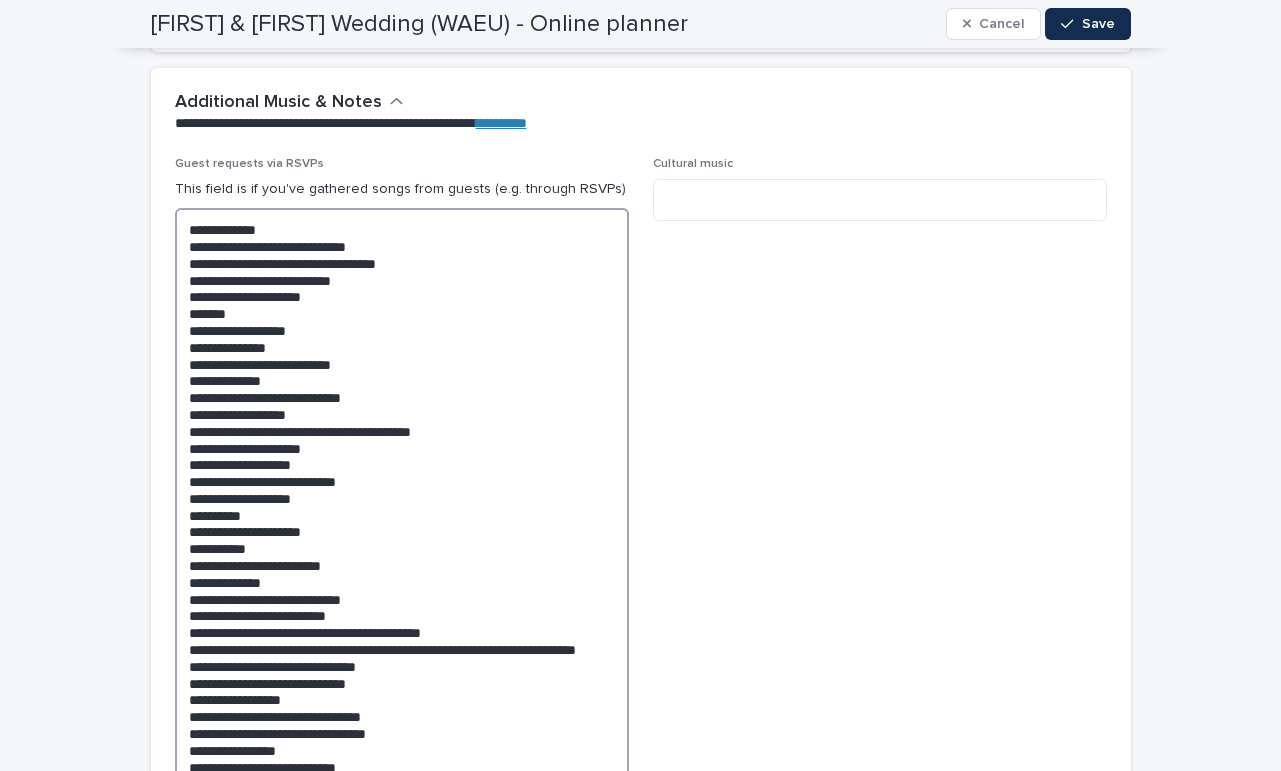click at bounding box center [402, 837] 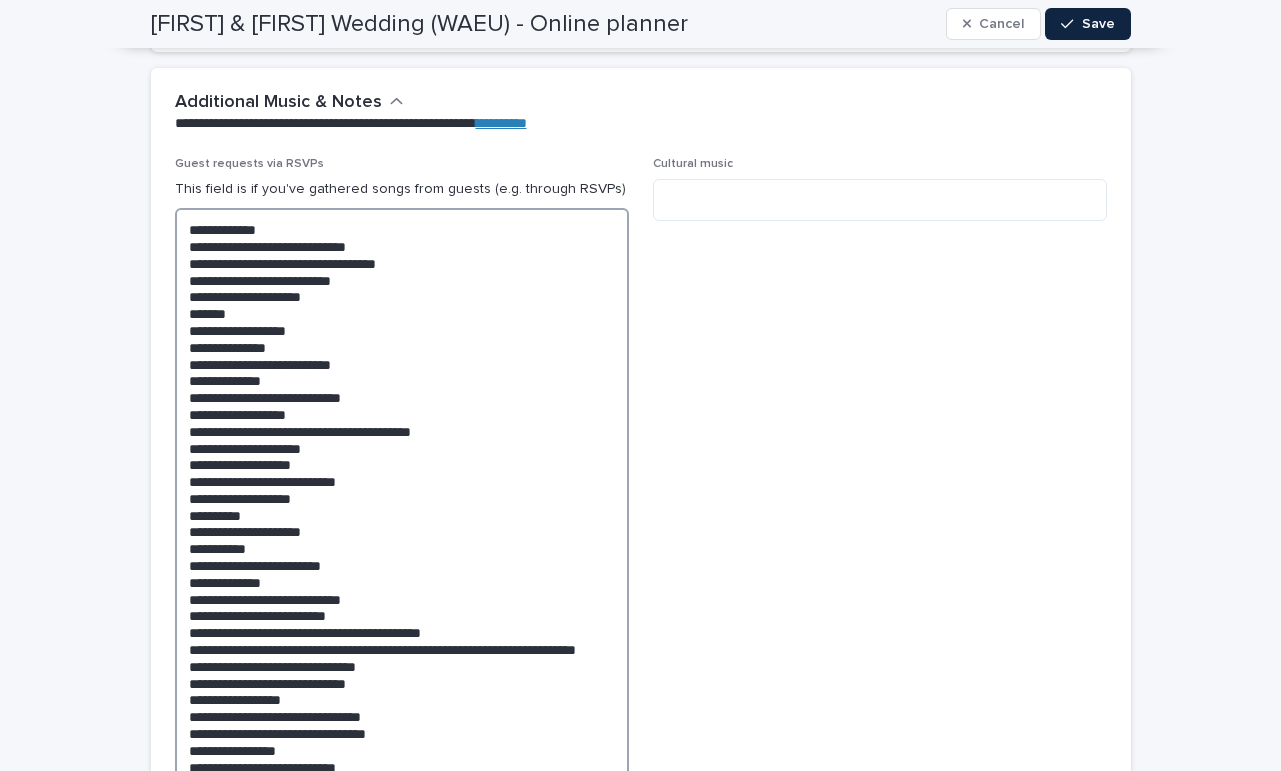 type on "**********" 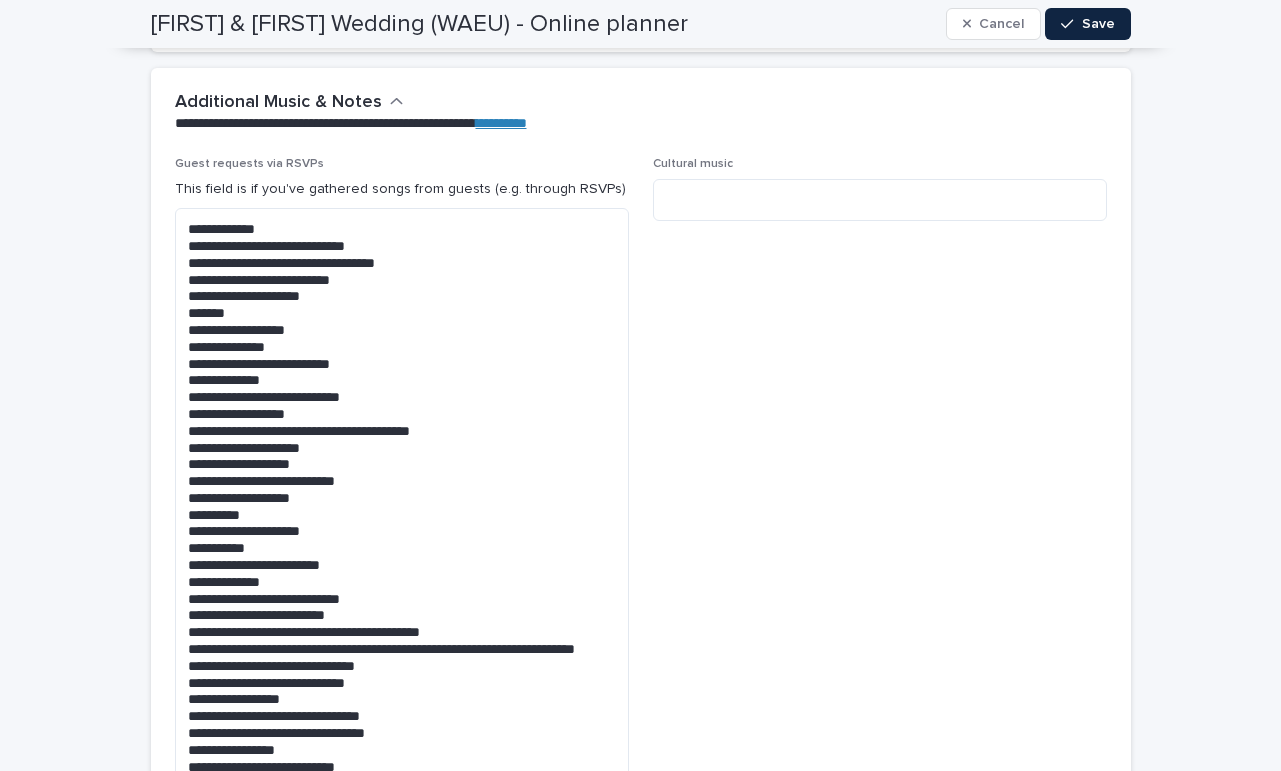 click on "Save" at bounding box center (1087, 24) 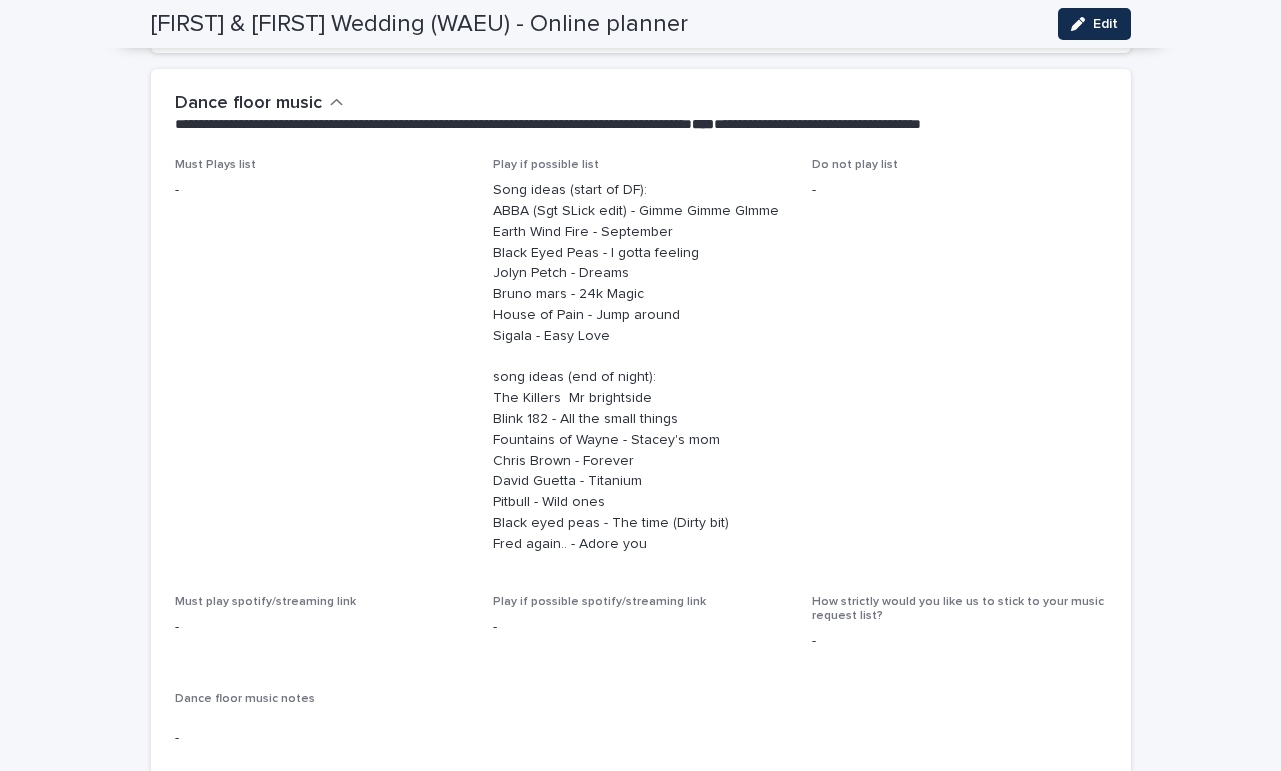 scroll, scrollTop: 4884, scrollLeft: 0, axis: vertical 